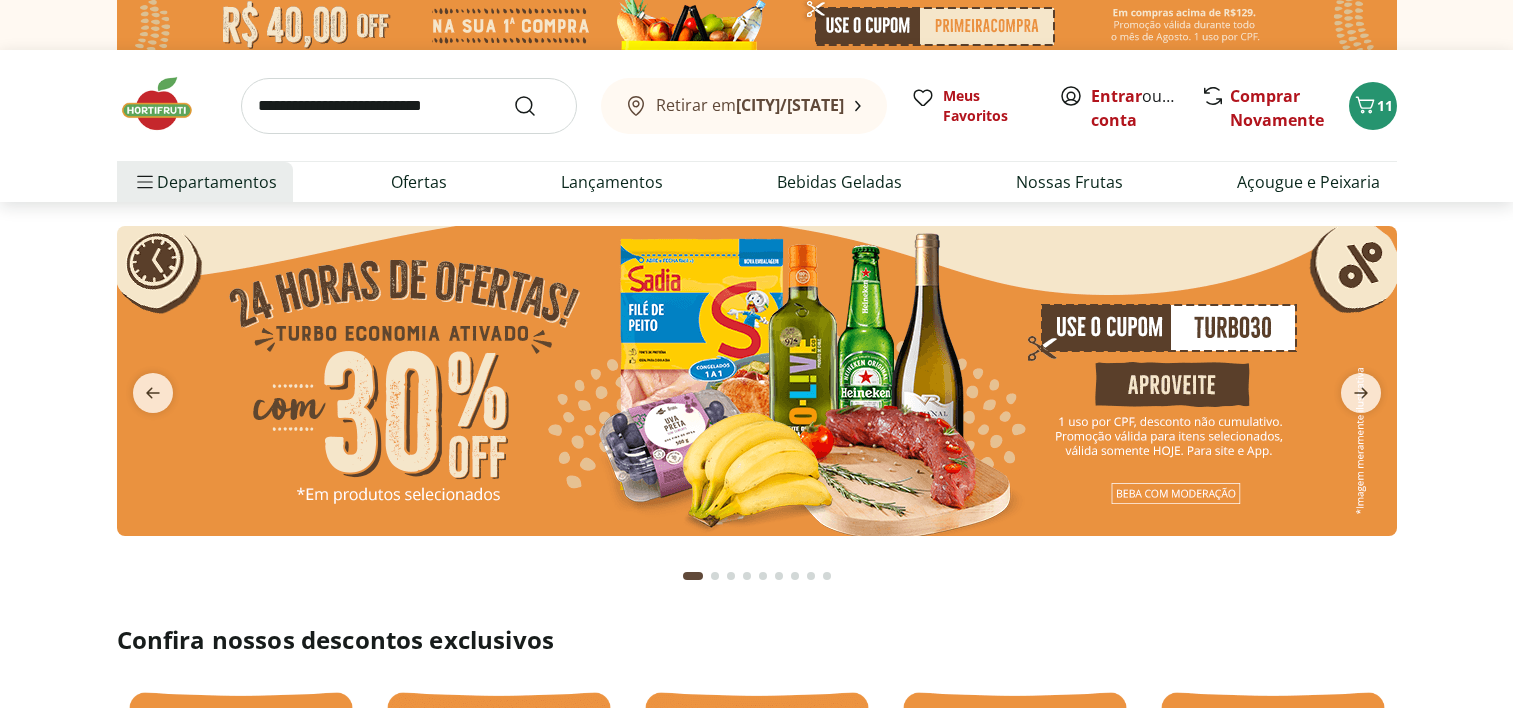 scroll, scrollTop: 0, scrollLeft: 0, axis: both 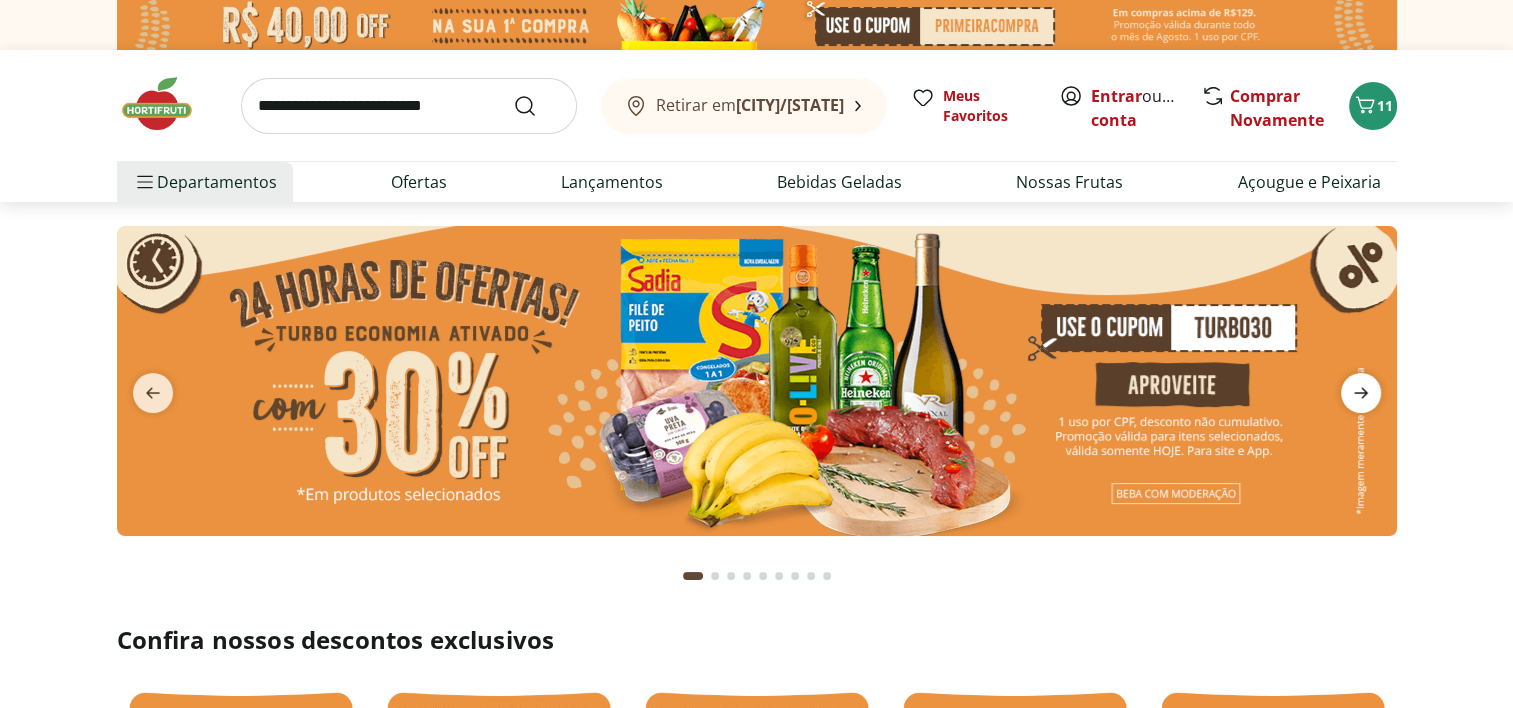 click at bounding box center (1361, 393) 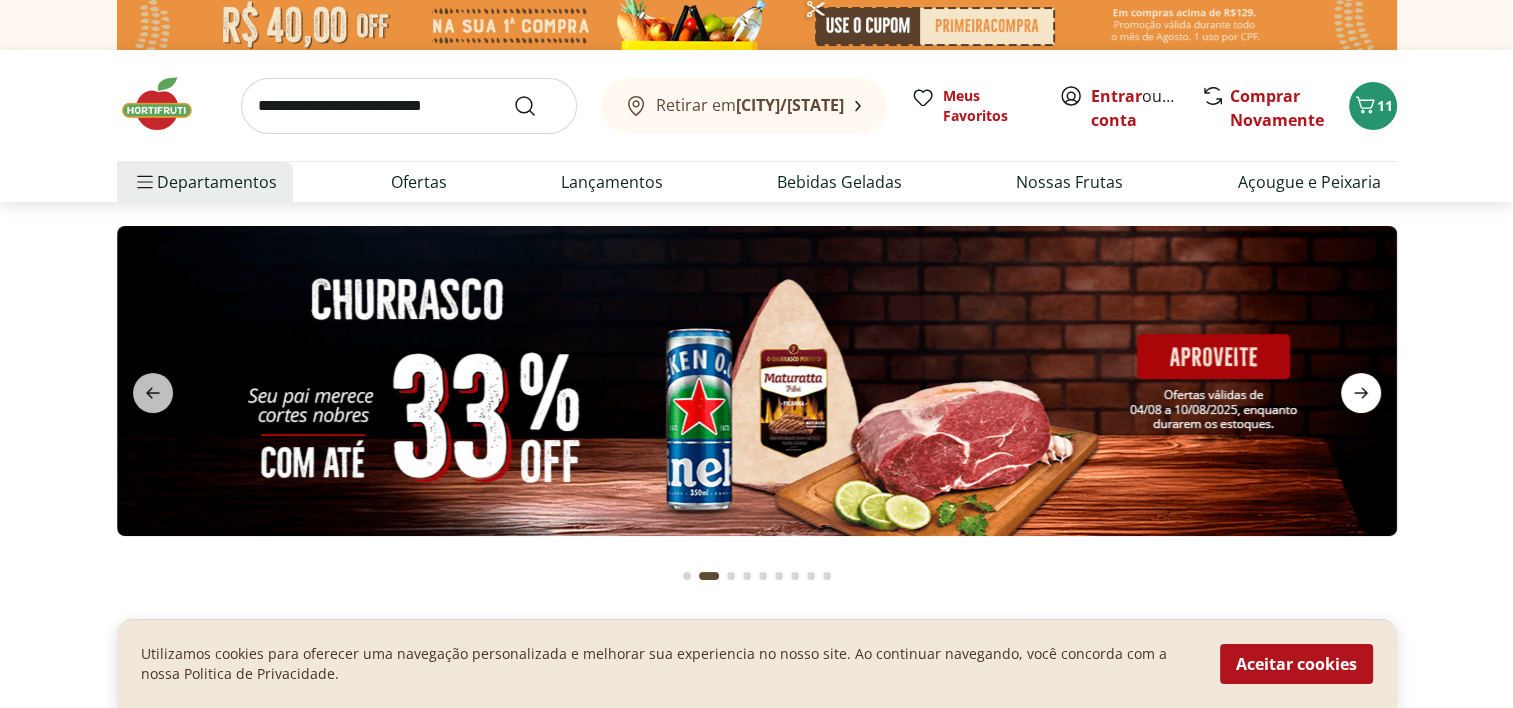 click at bounding box center [1361, 393] 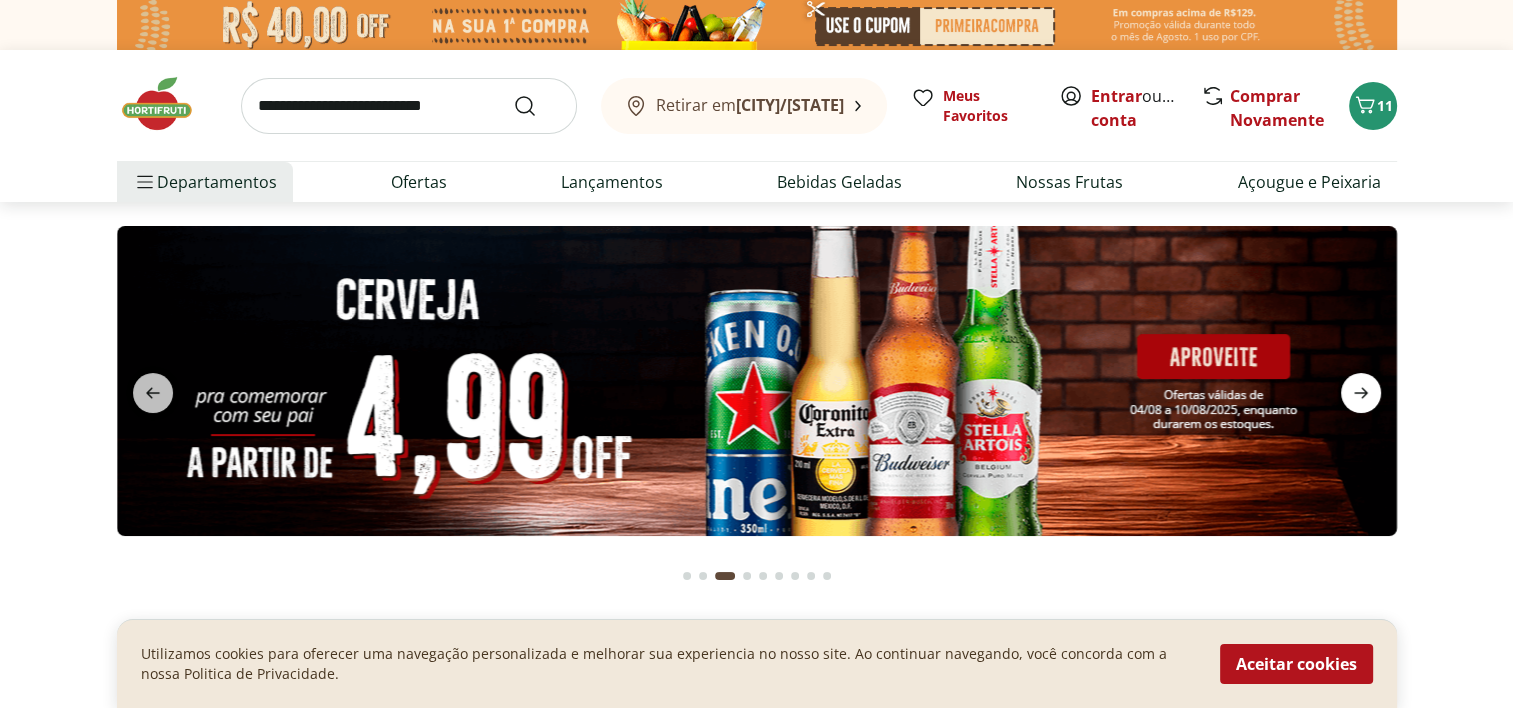 click at bounding box center [1361, 393] 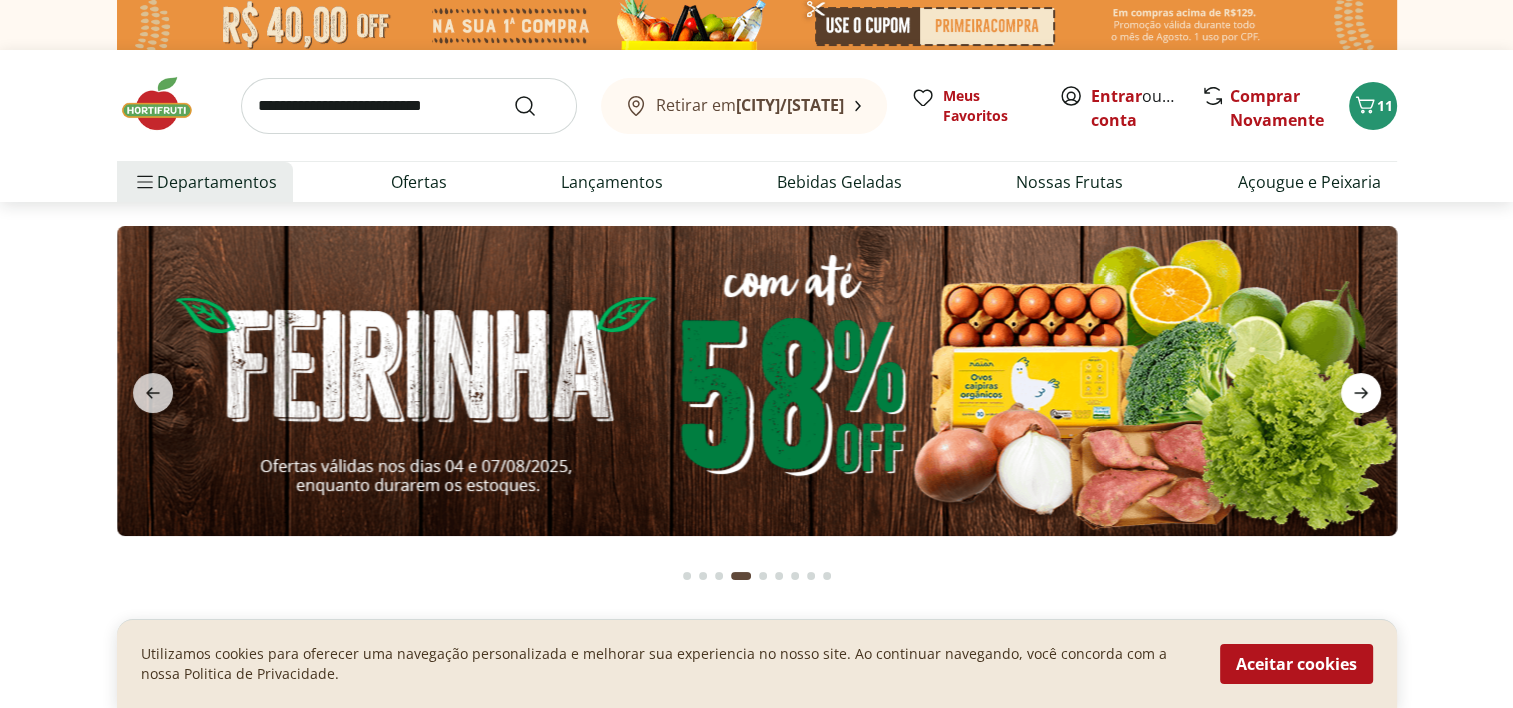 click at bounding box center [1361, 393] 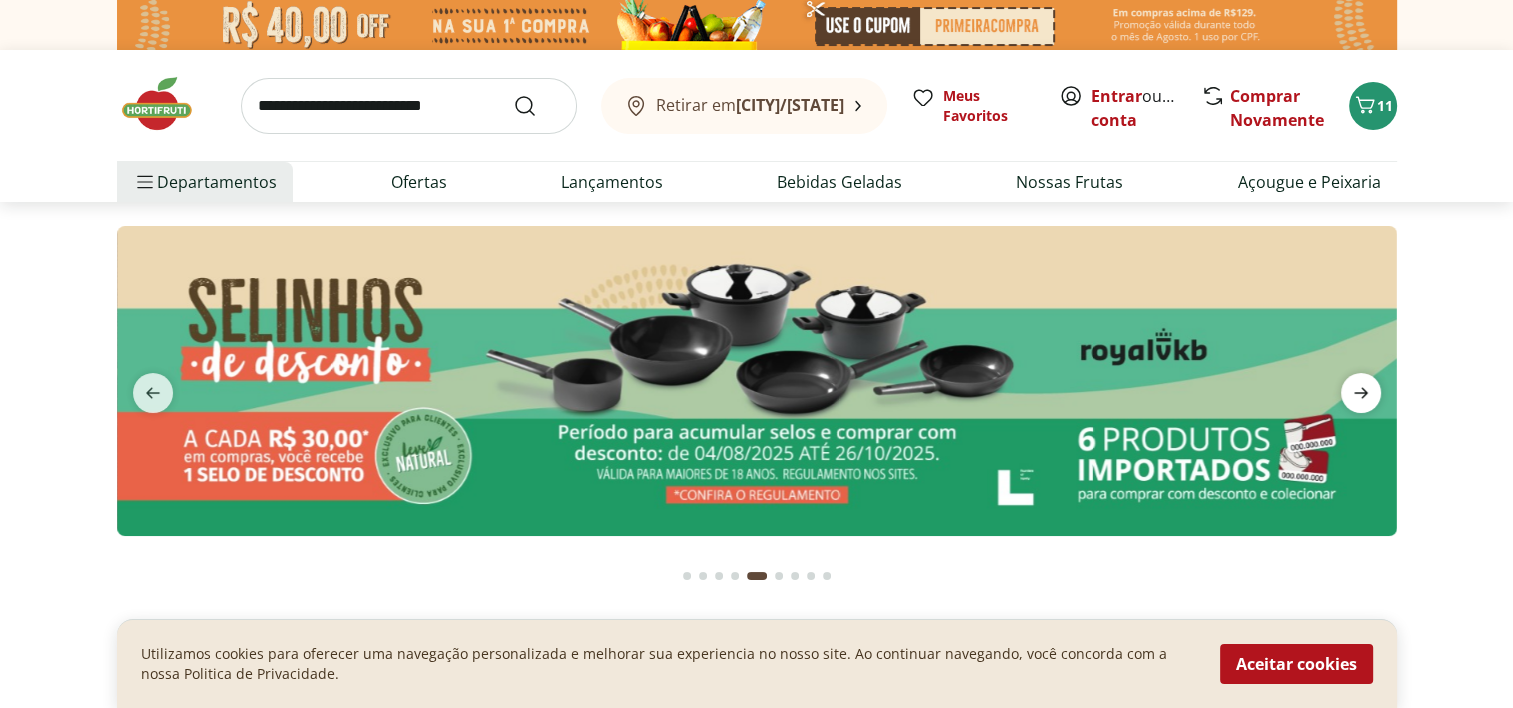 click at bounding box center [1361, 393] 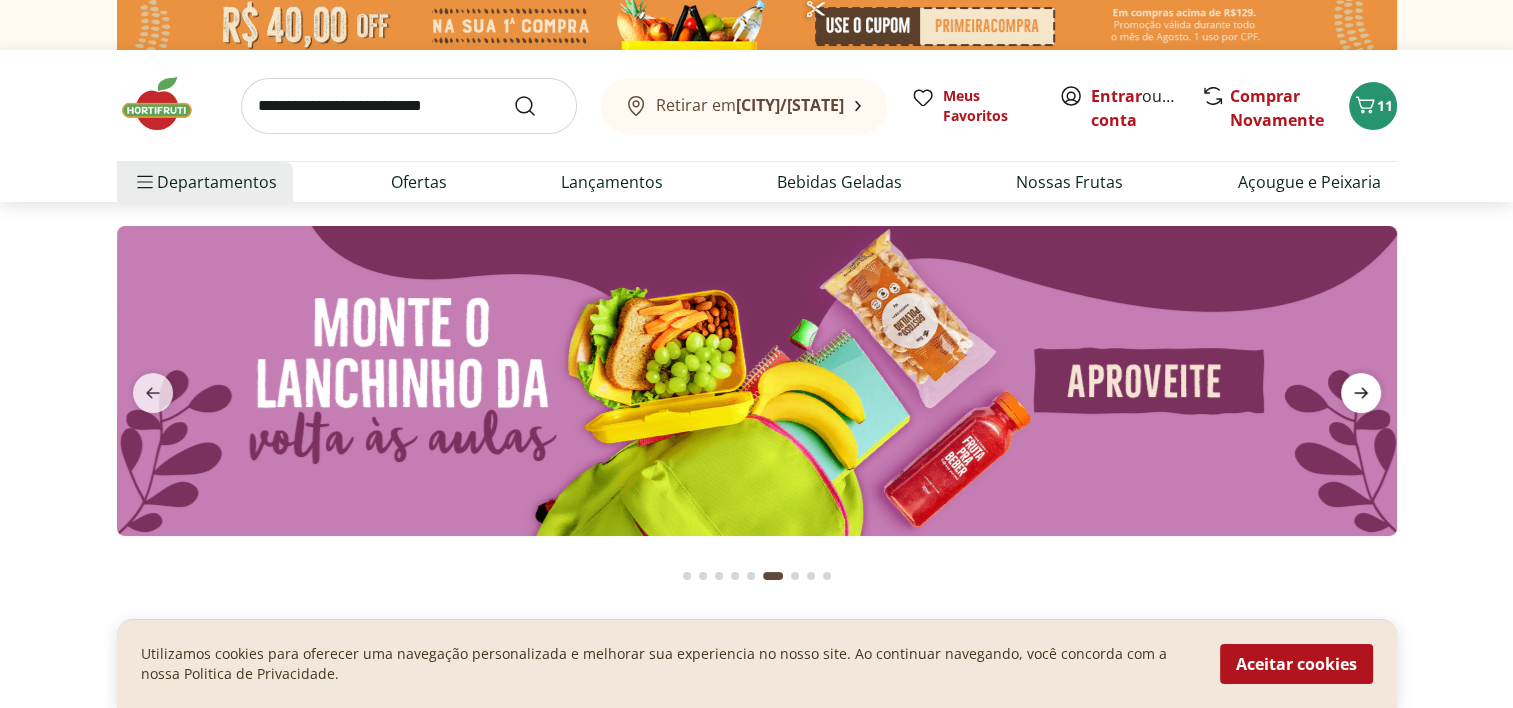 click at bounding box center [1361, 393] 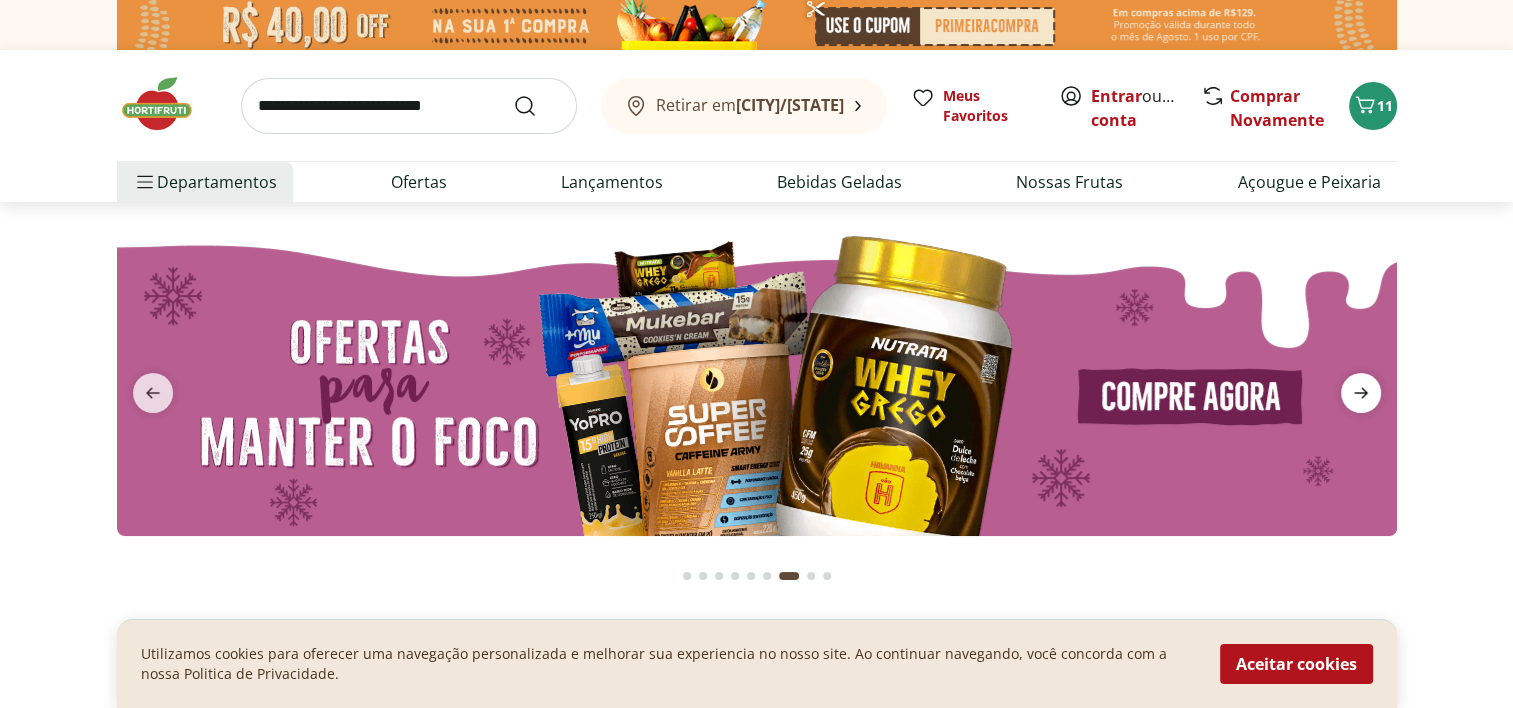 click at bounding box center [1361, 393] 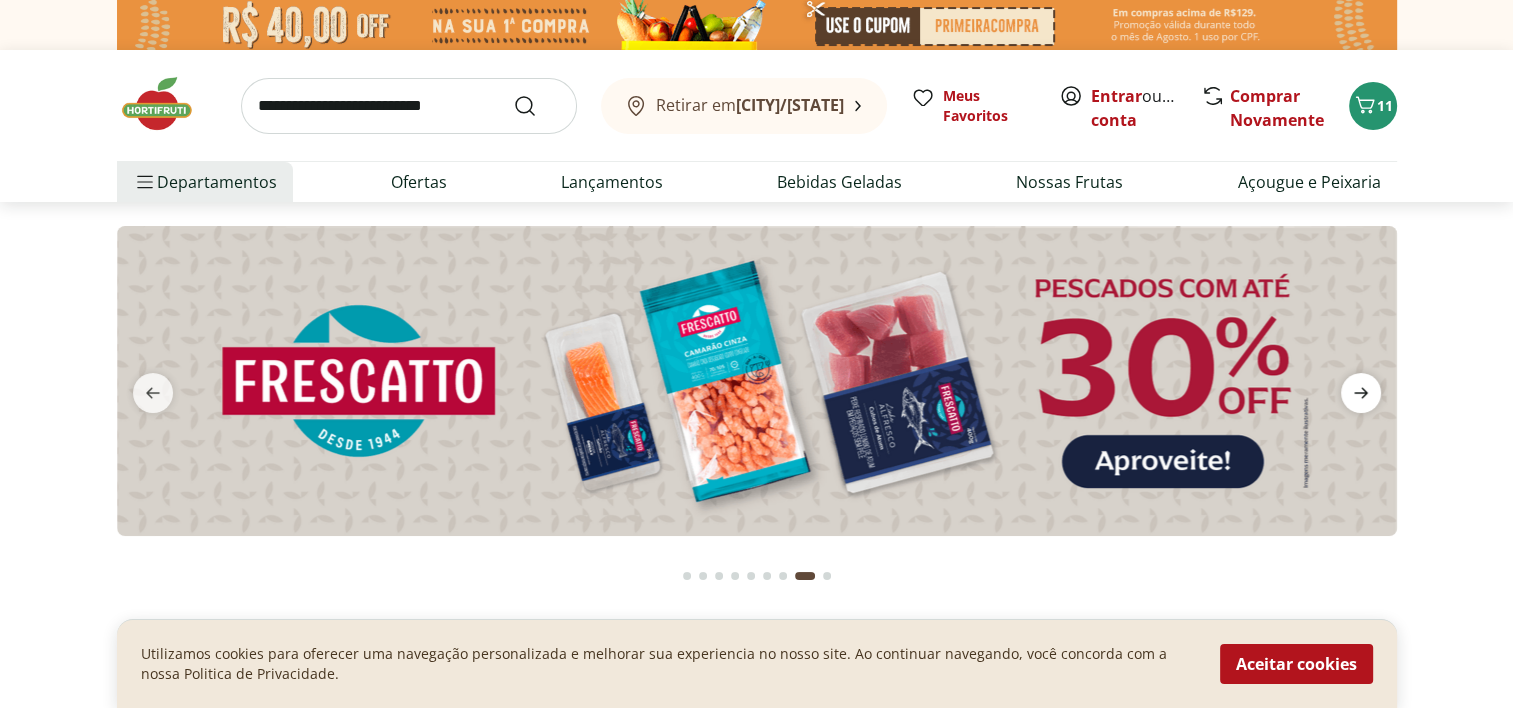 click at bounding box center (1361, 393) 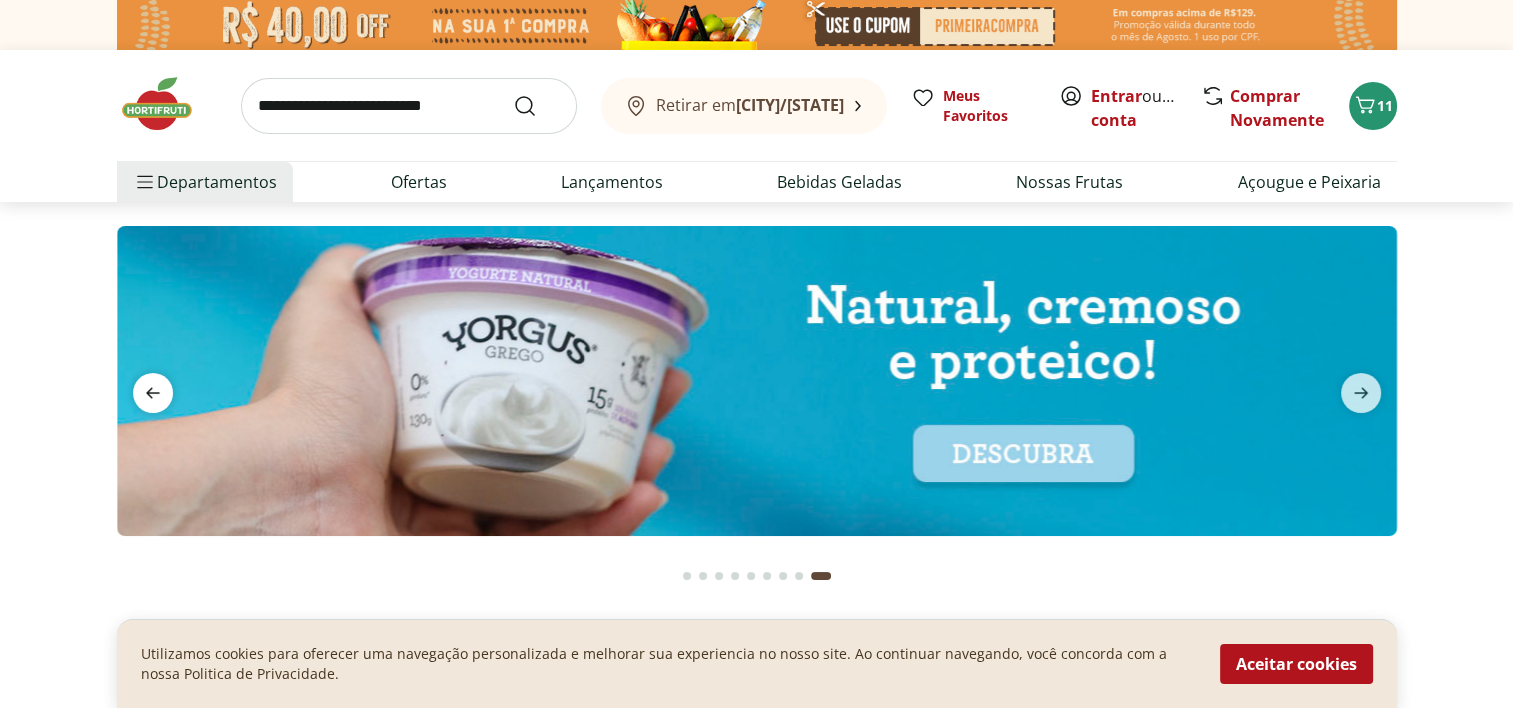 click 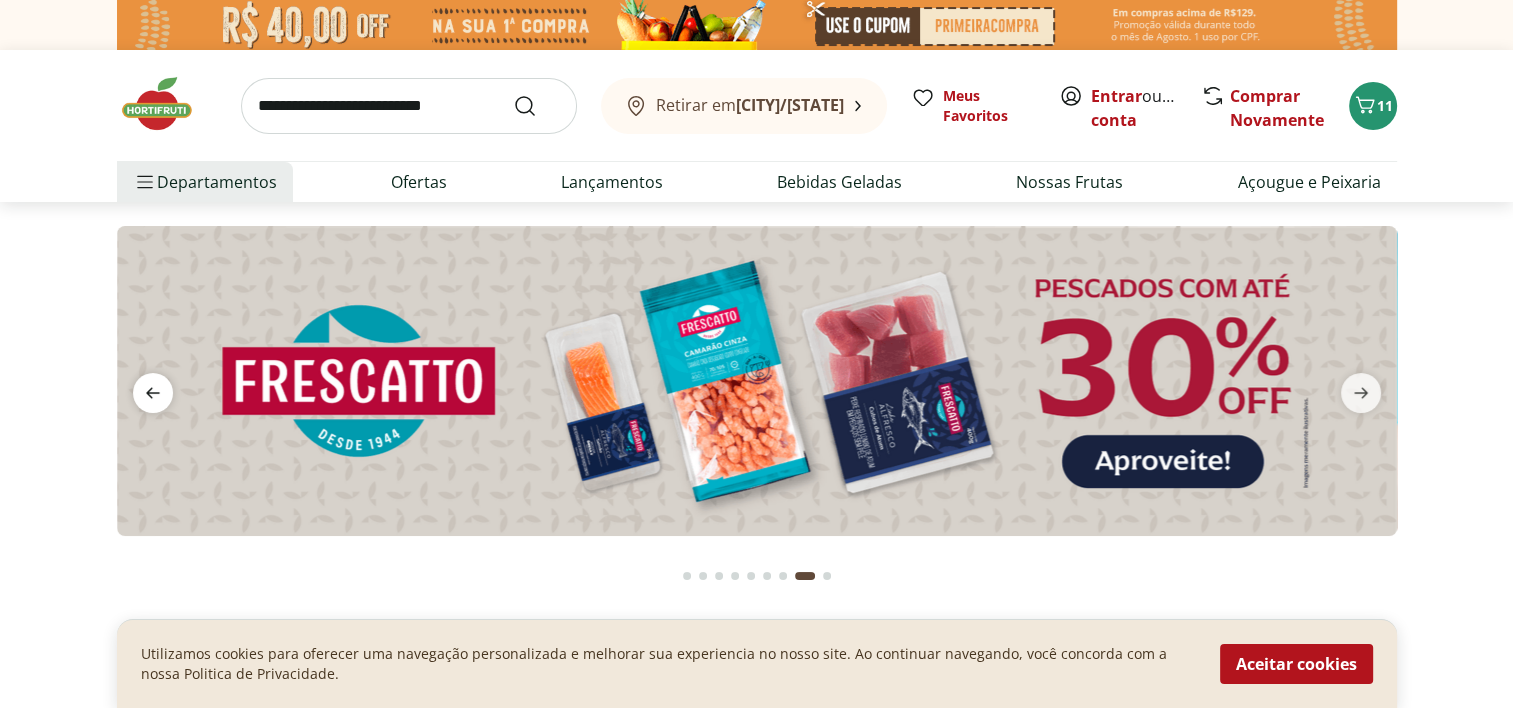 click 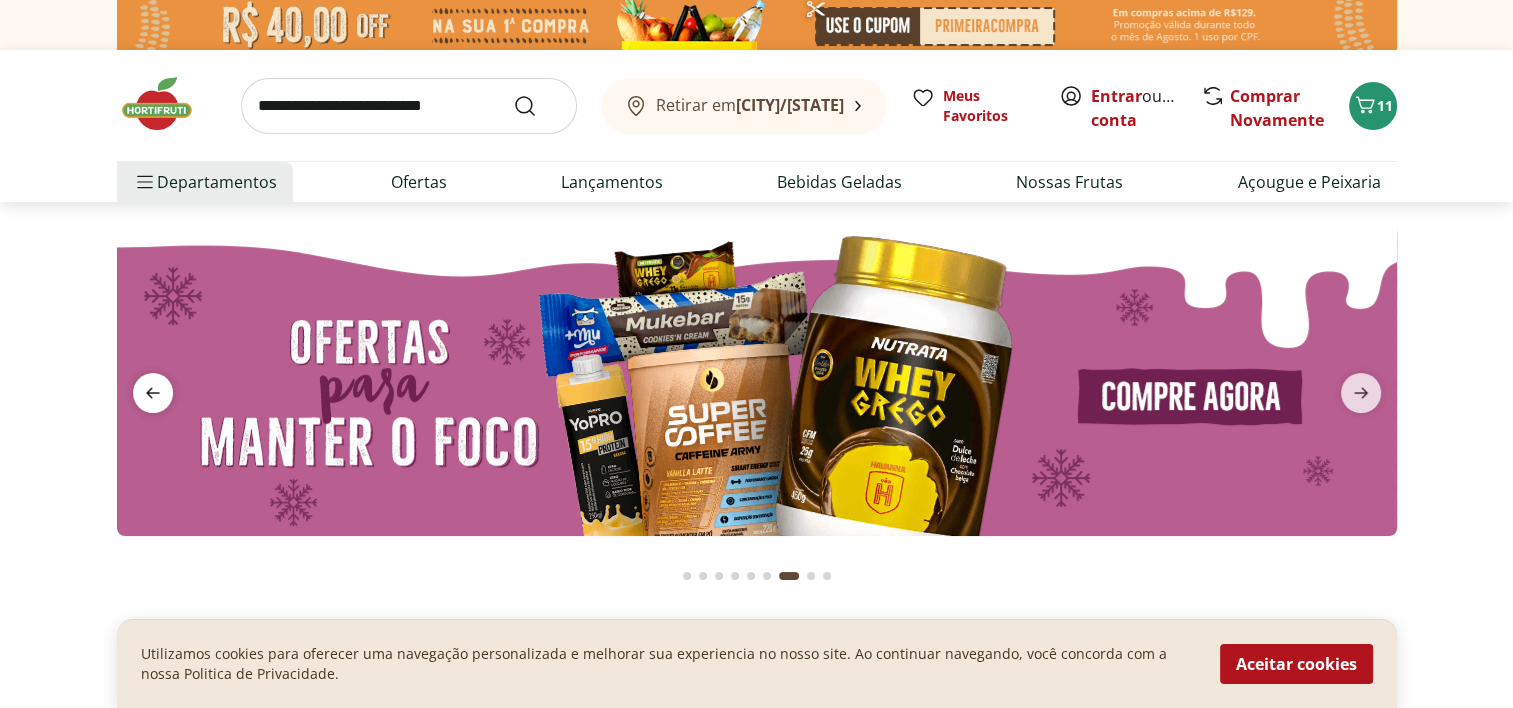 click 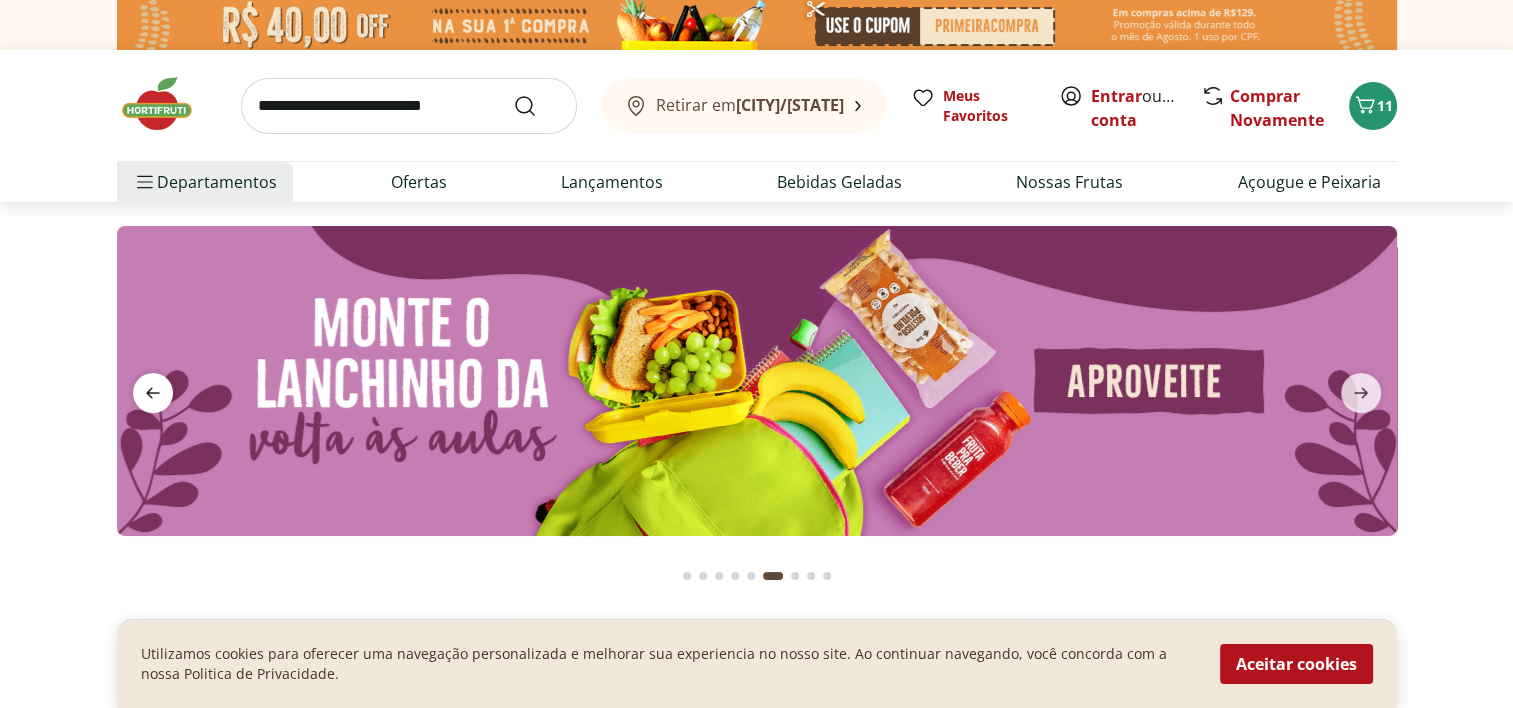 click 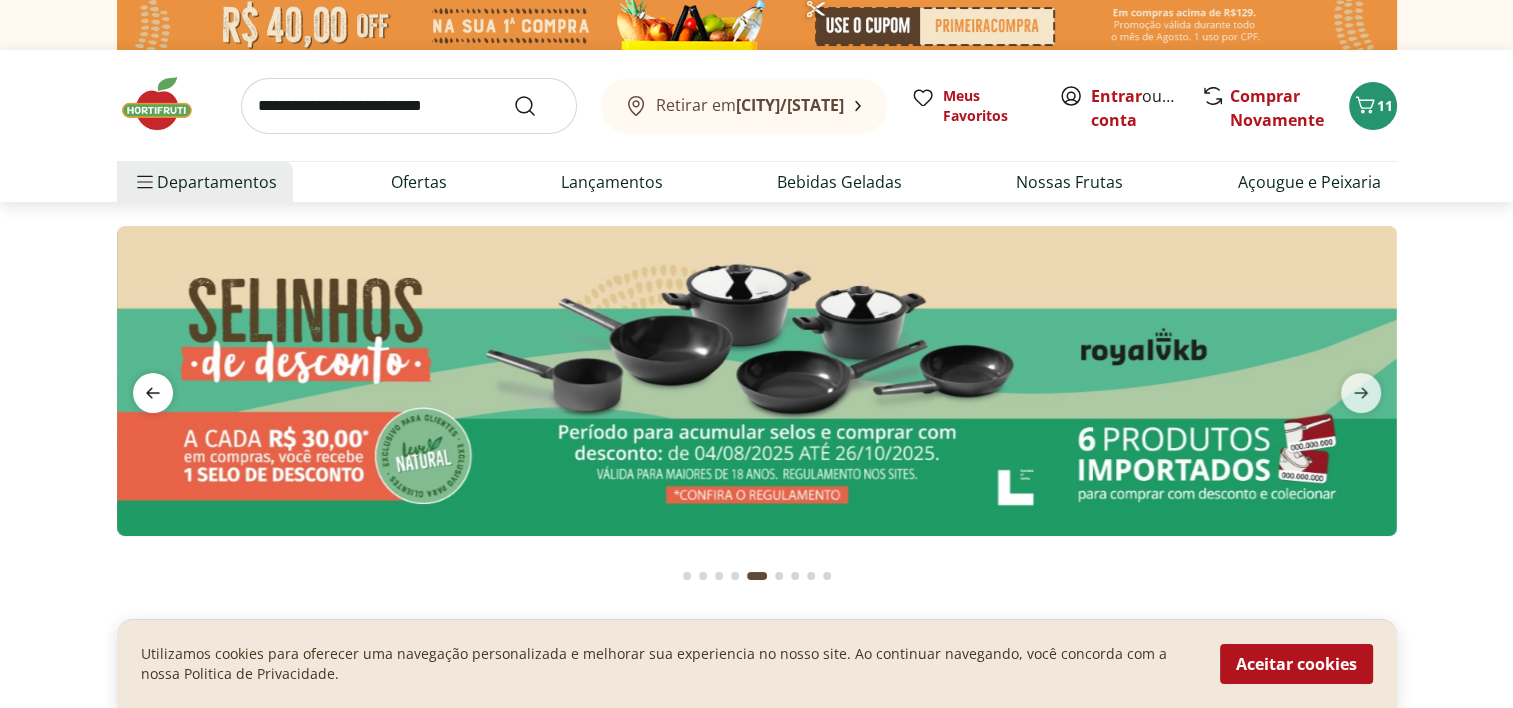 click 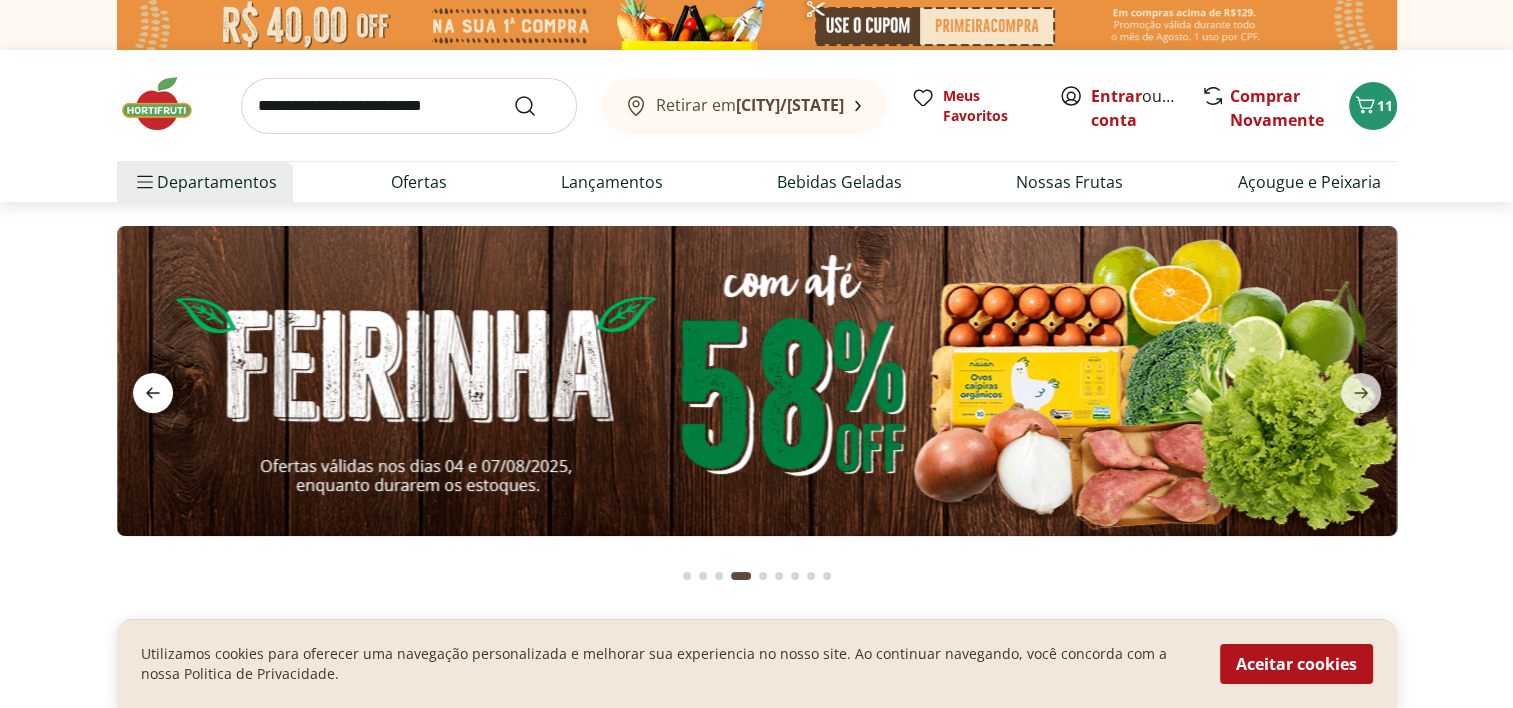 click 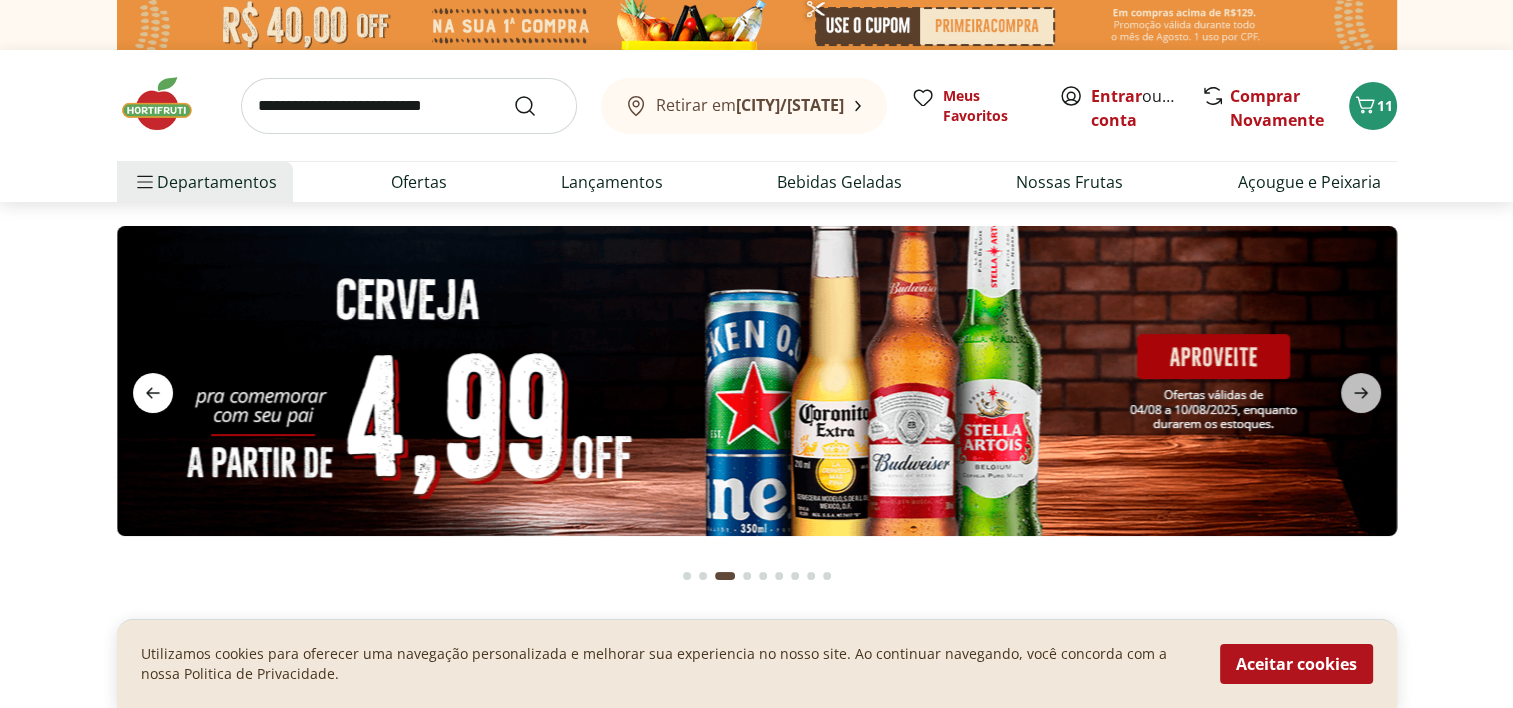 click 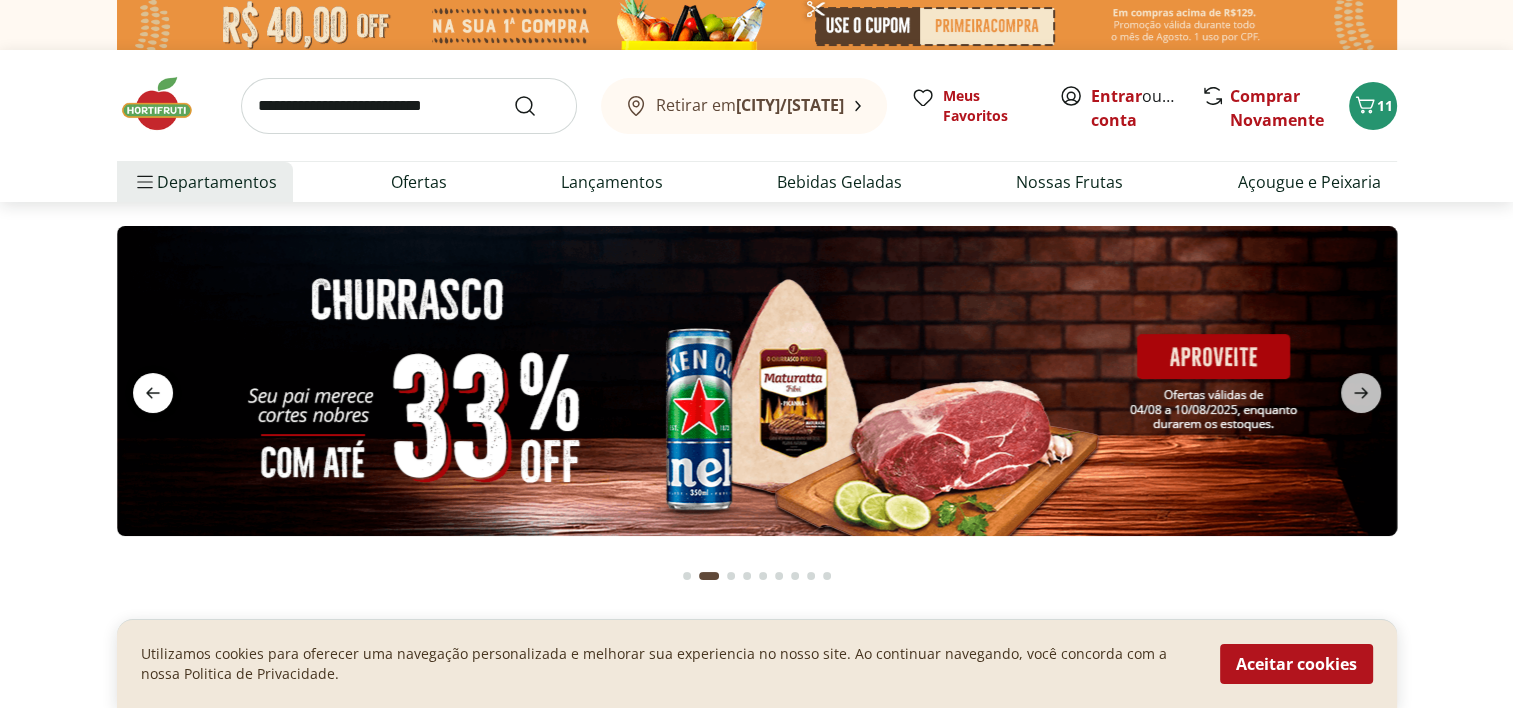 click 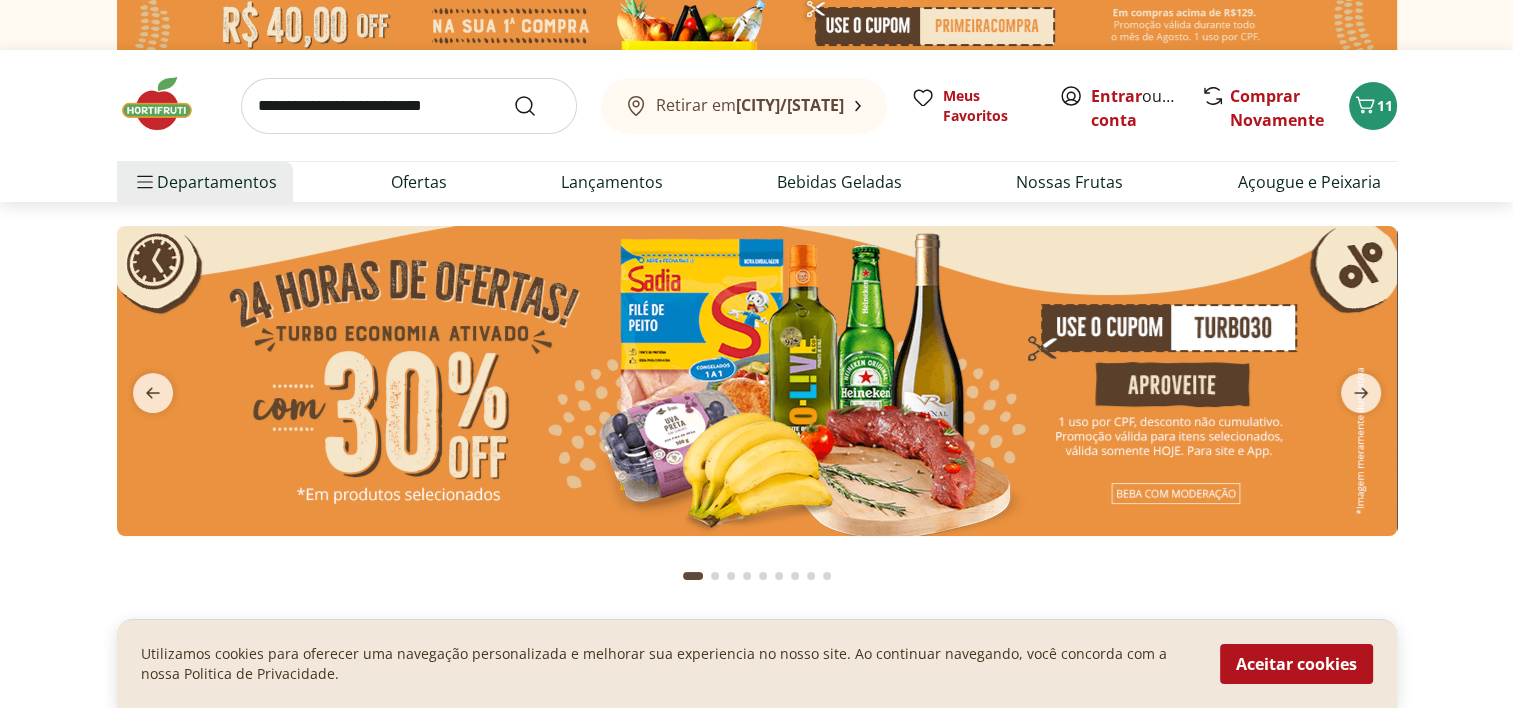 click at bounding box center (757, 381) 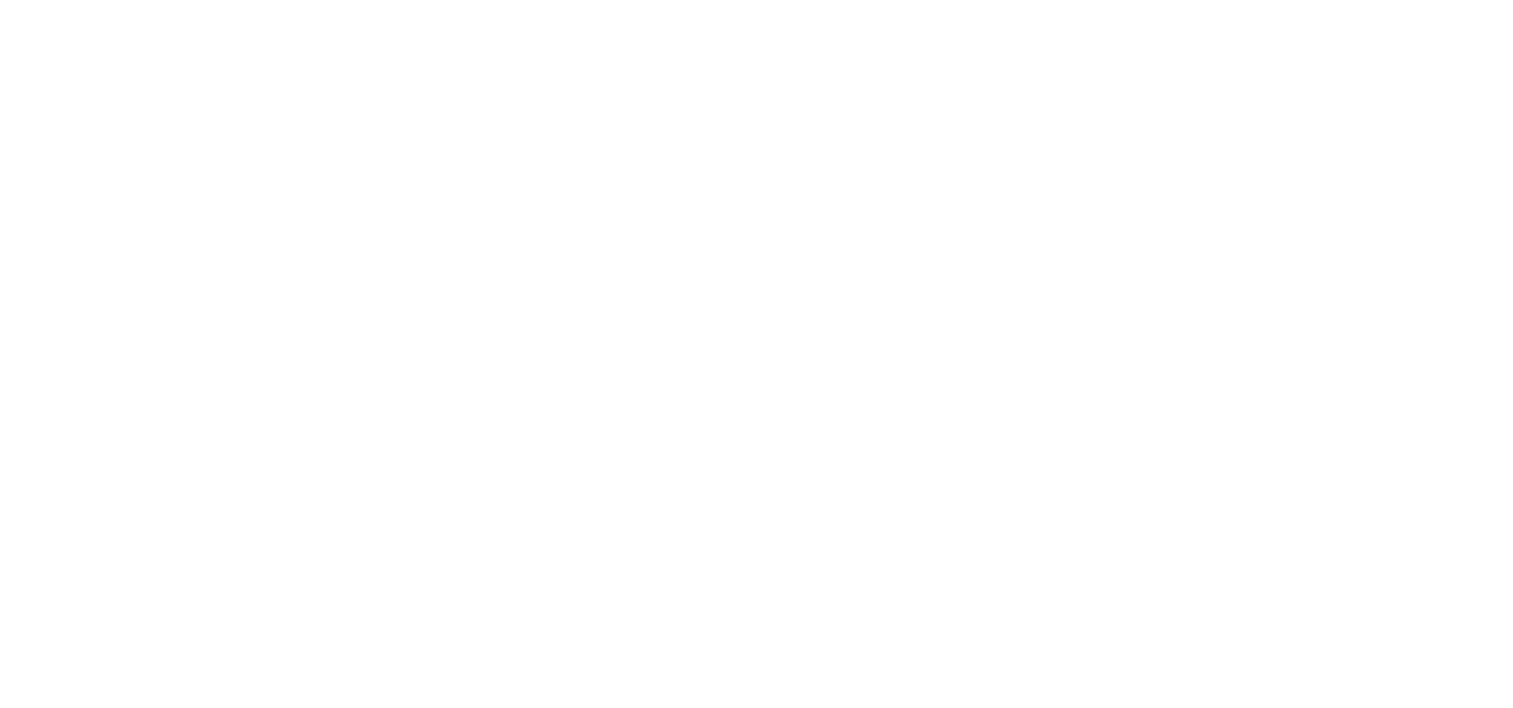 select on "**********" 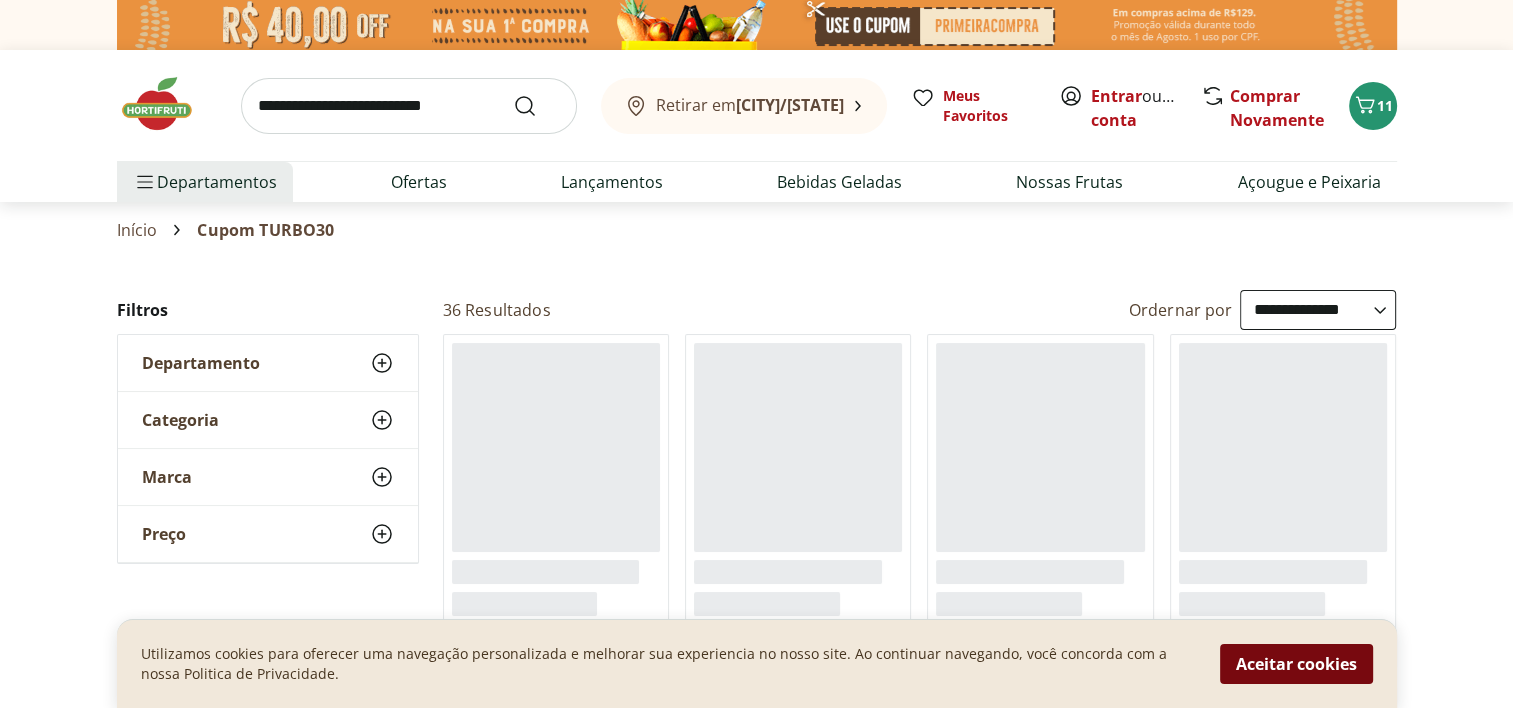 click on "Aceitar cookies" at bounding box center [1296, 664] 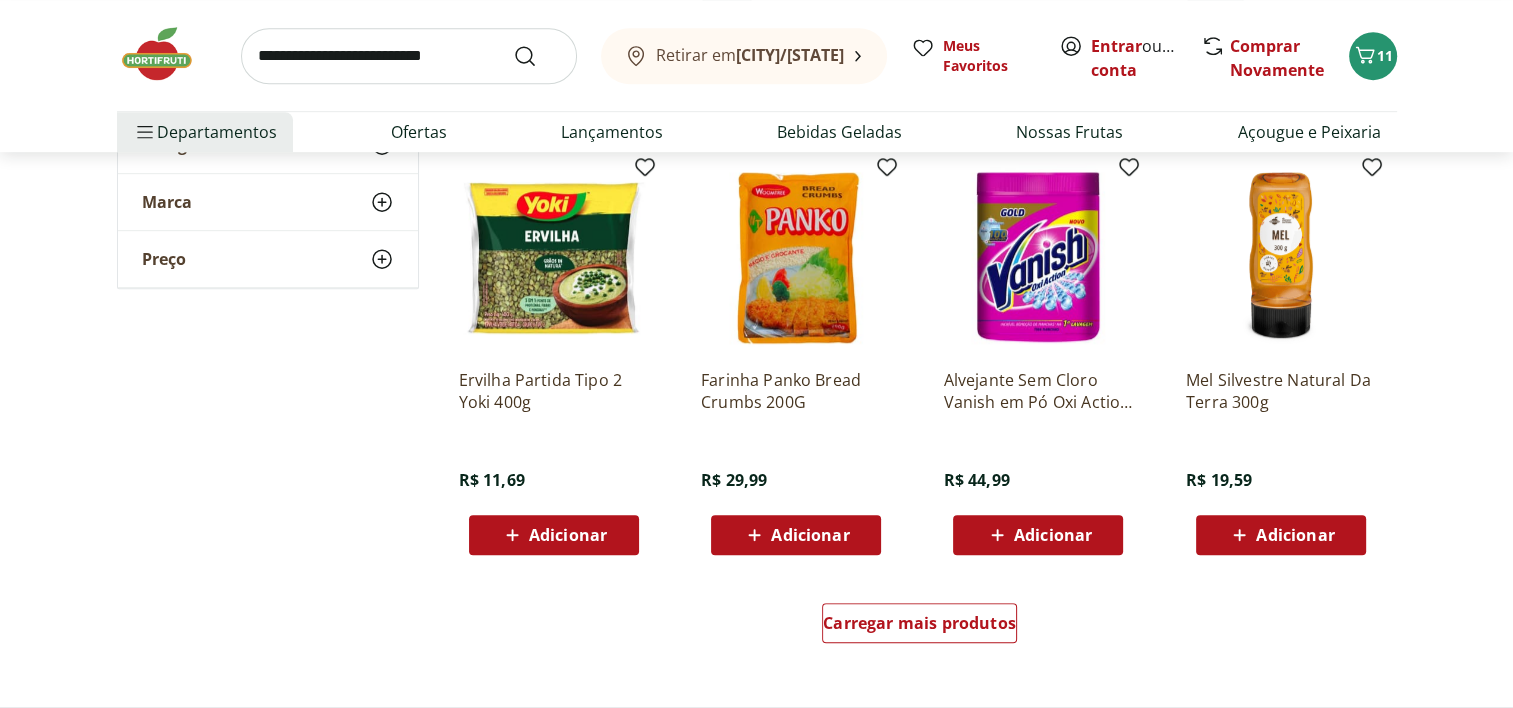 scroll, scrollTop: 1100, scrollLeft: 0, axis: vertical 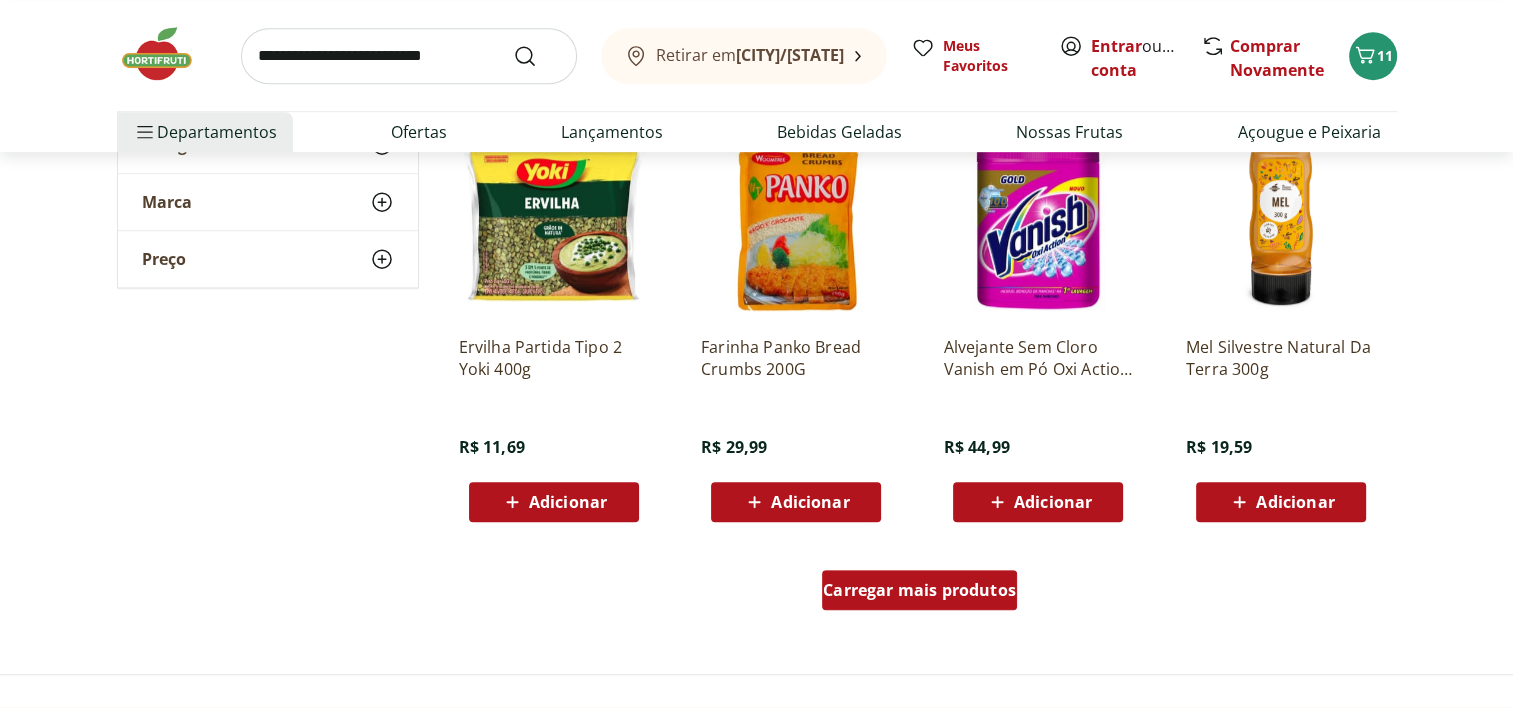 click on "Carregar mais produtos" at bounding box center (919, 590) 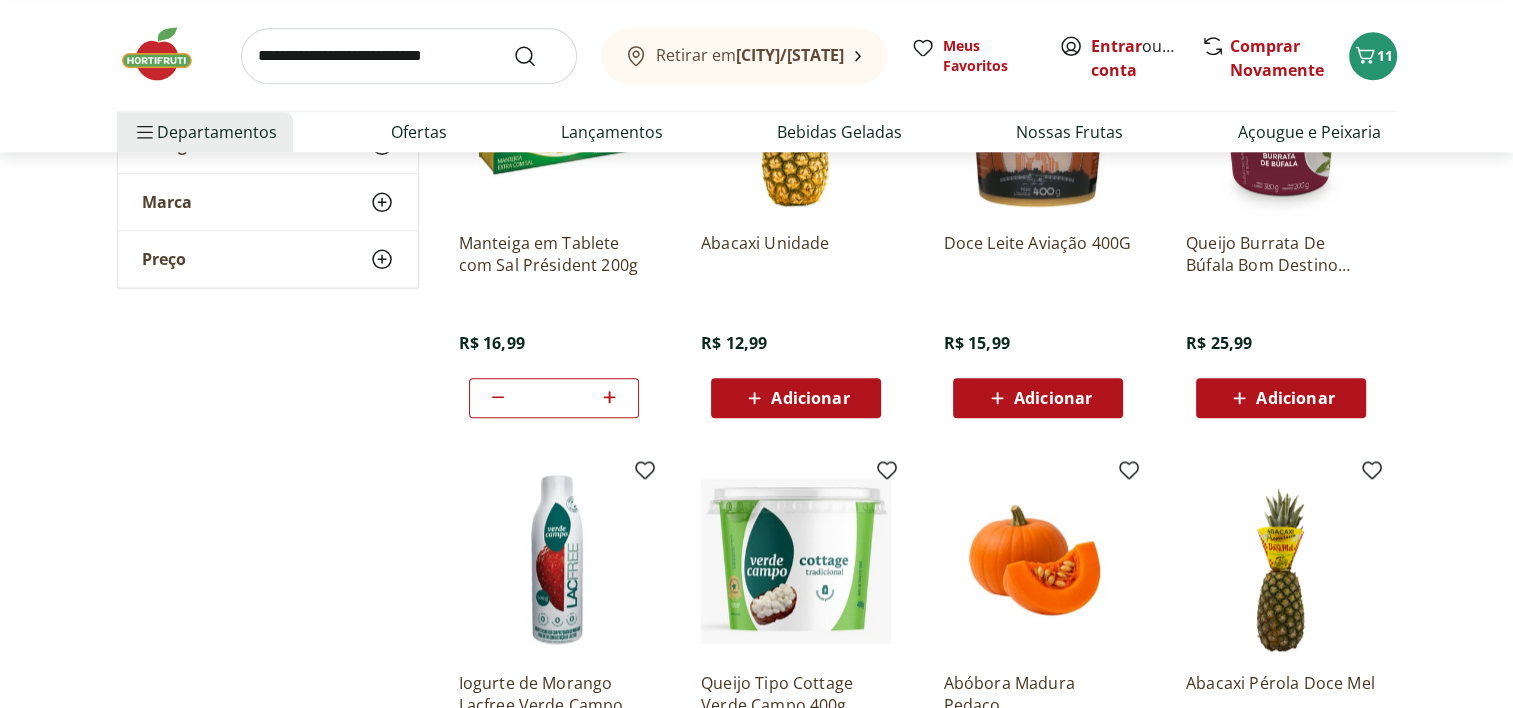 scroll, scrollTop: 1900, scrollLeft: 0, axis: vertical 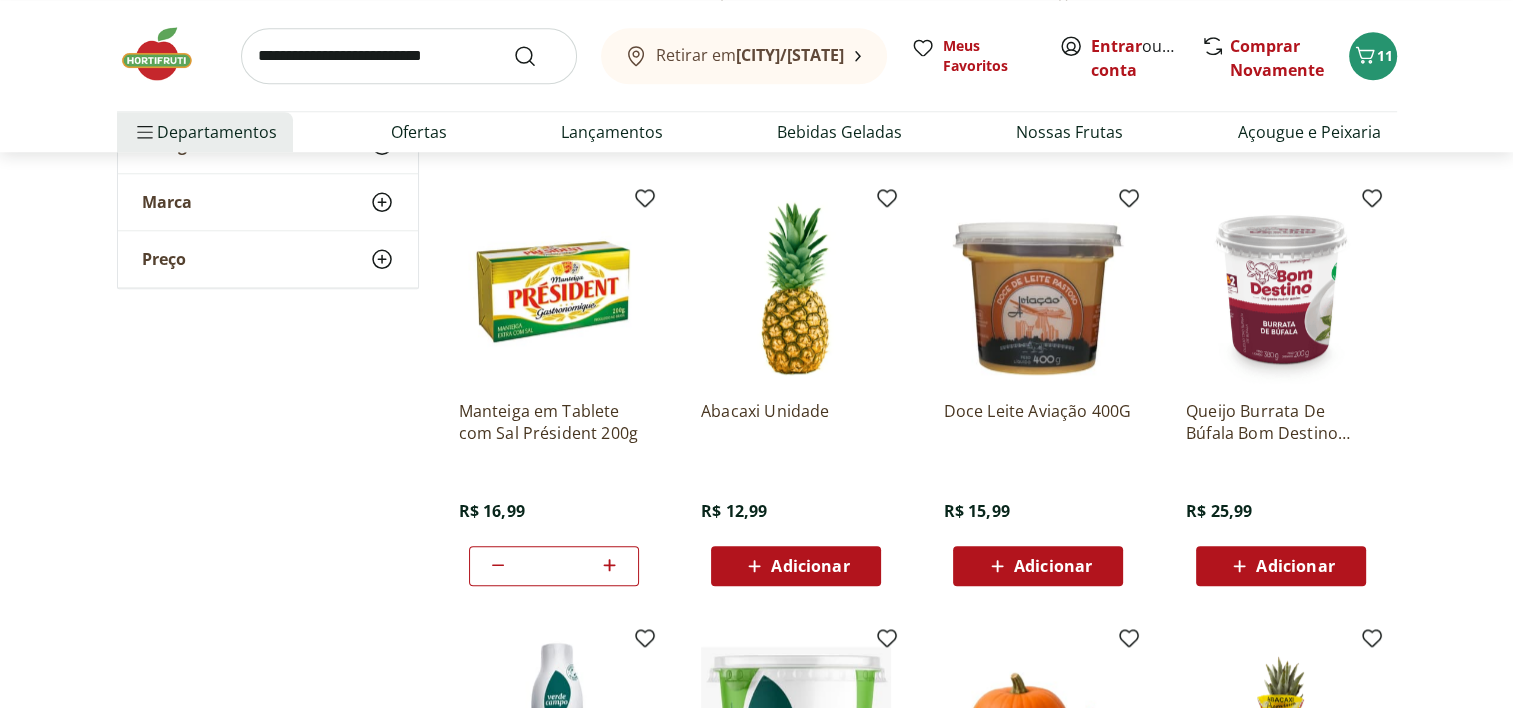 click on "Adicionar" at bounding box center (1053, 566) 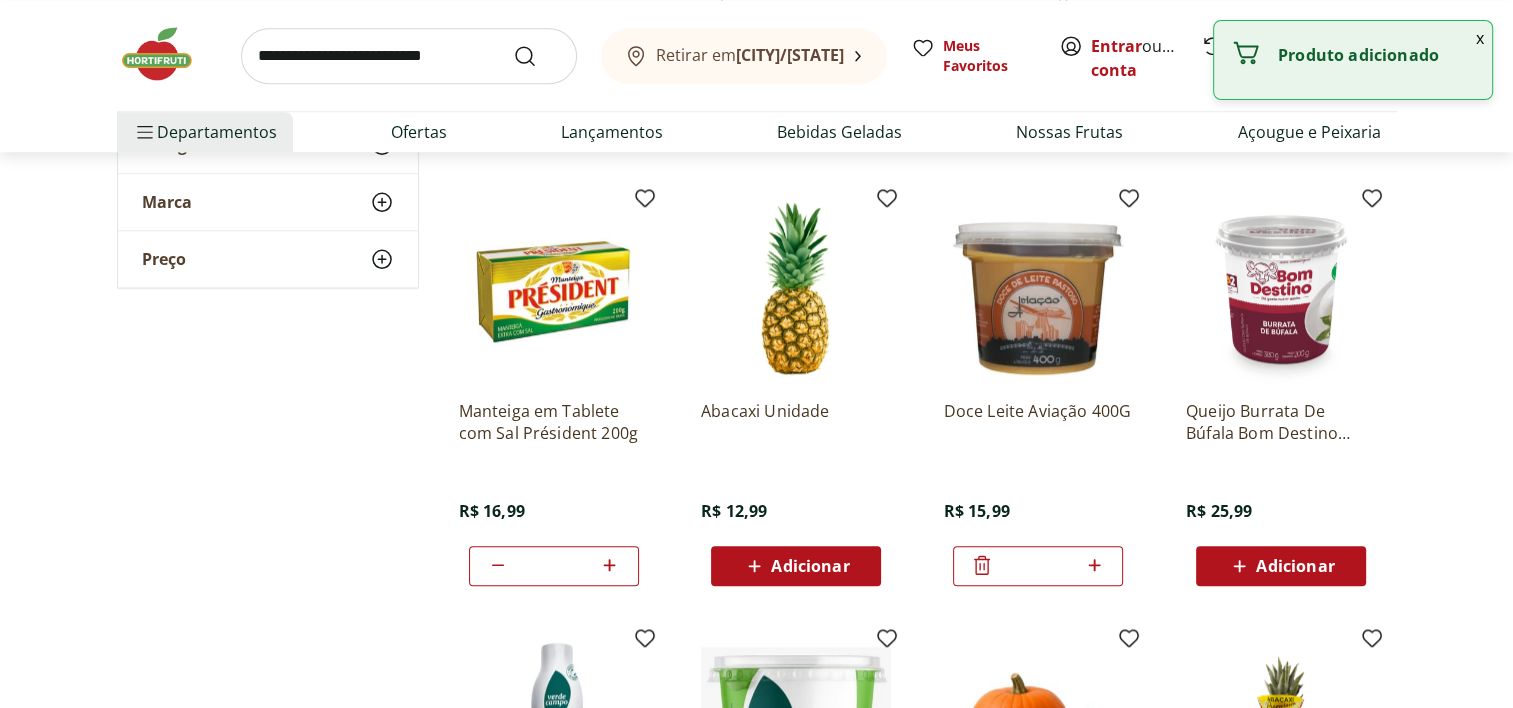 click on "Adicionar" at bounding box center (1295, 566) 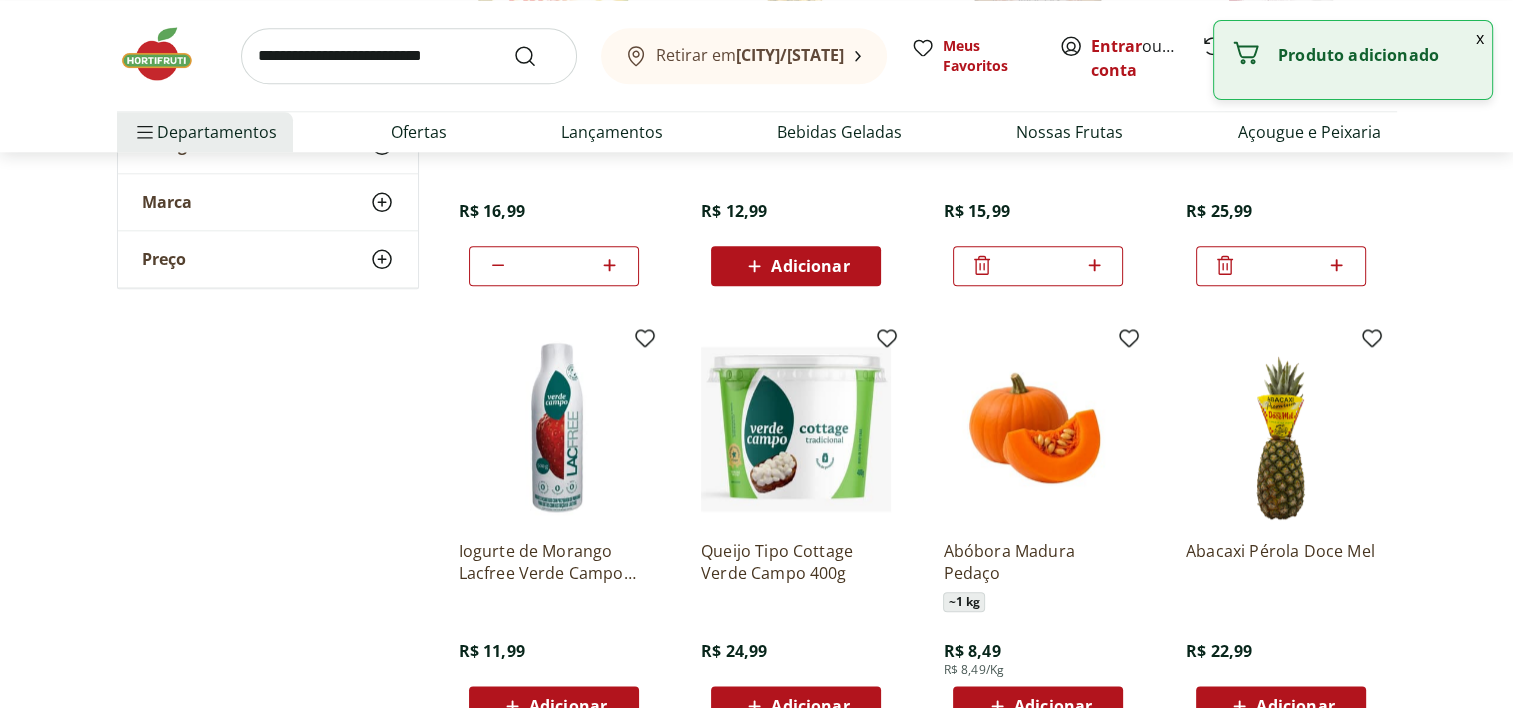 scroll, scrollTop: 2400, scrollLeft: 0, axis: vertical 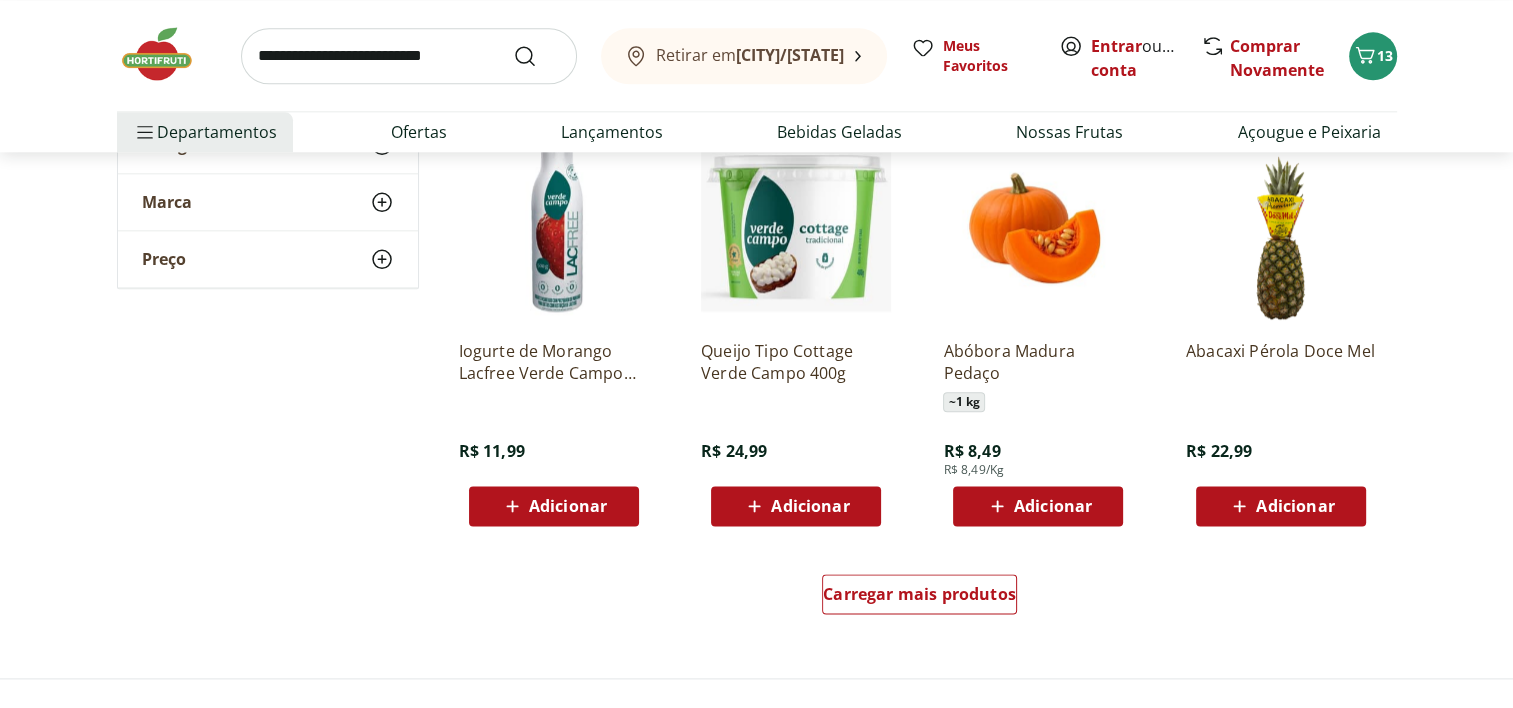 click on "Adicionar" at bounding box center [810, 506] 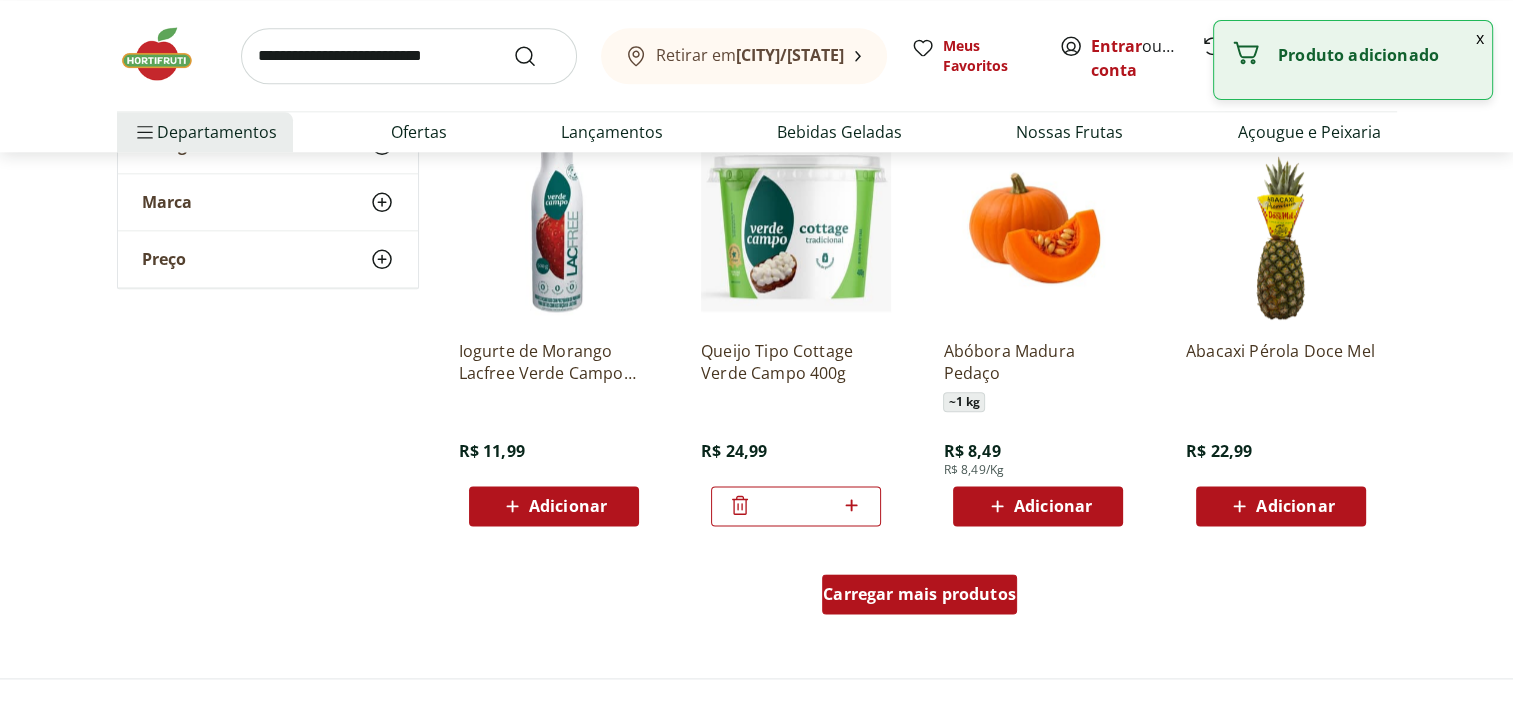 click on "Carregar mais produtos" at bounding box center (919, 594) 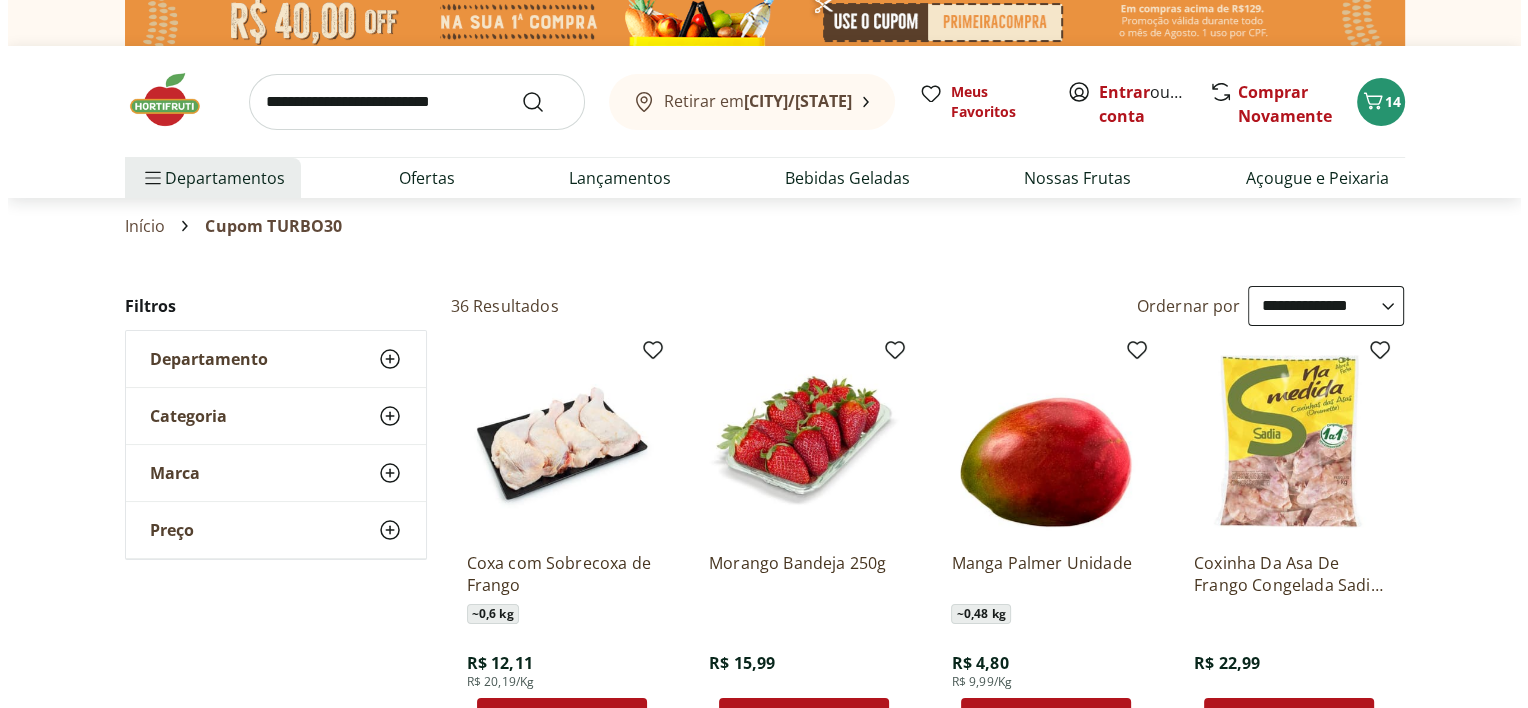 scroll, scrollTop: 0, scrollLeft: 0, axis: both 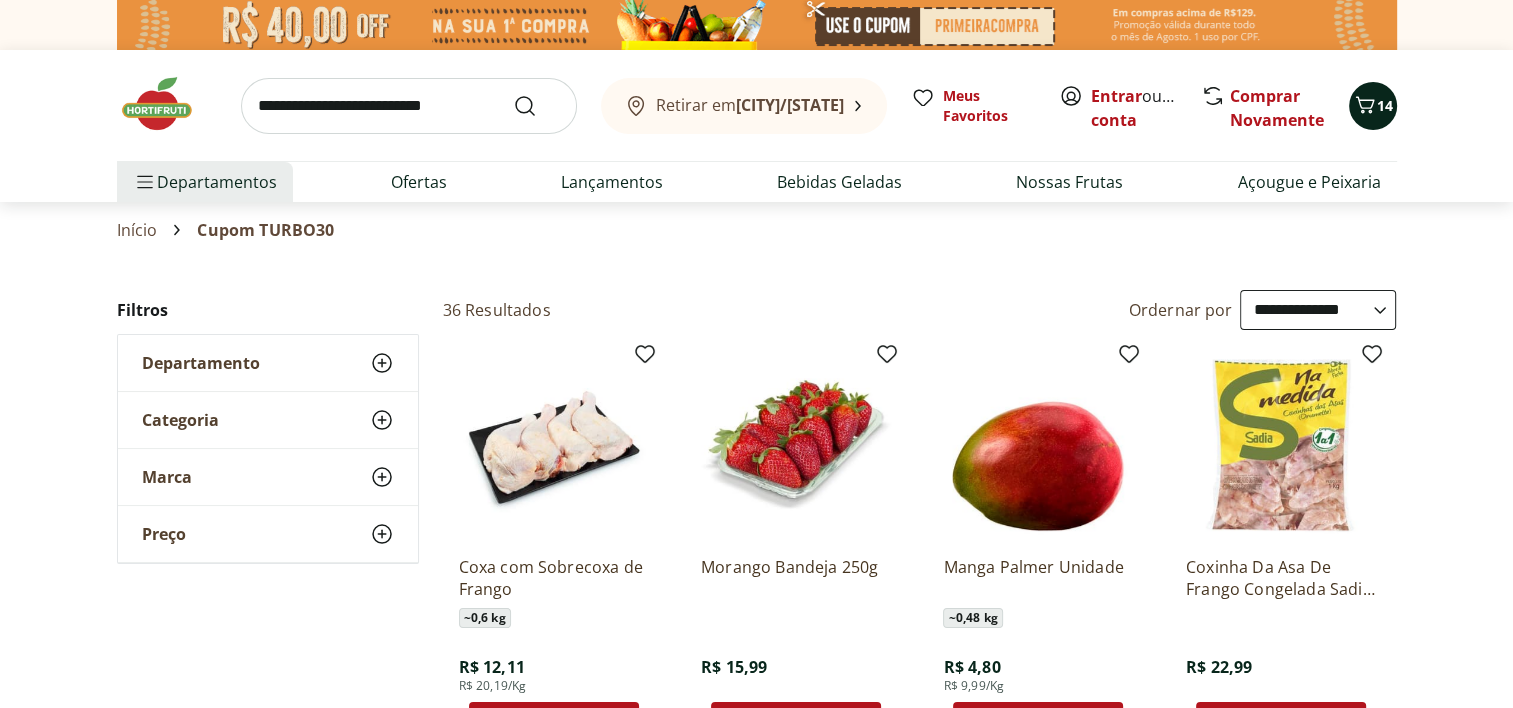 click on "14" at bounding box center [1385, 105] 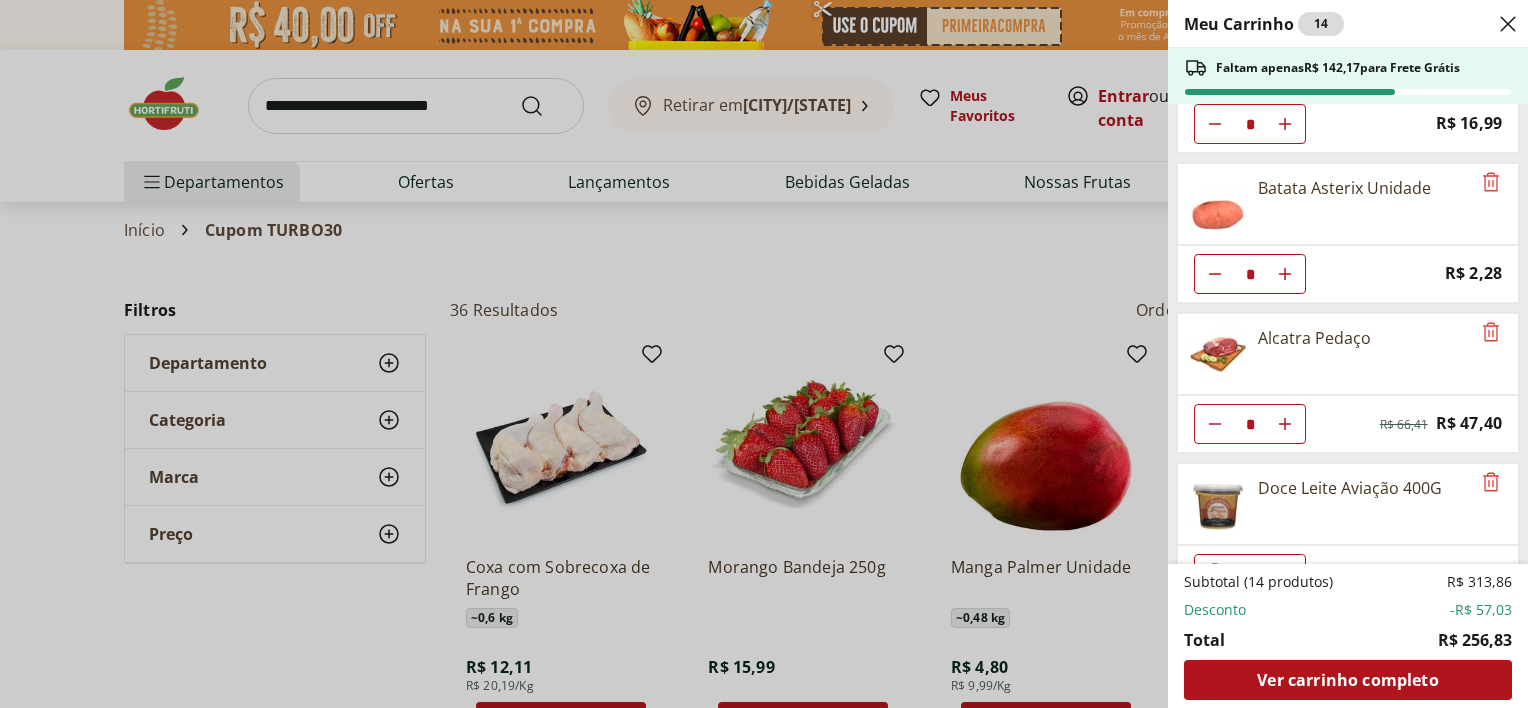 scroll, scrollTop: 0, scrollLeft: 0, axis: both 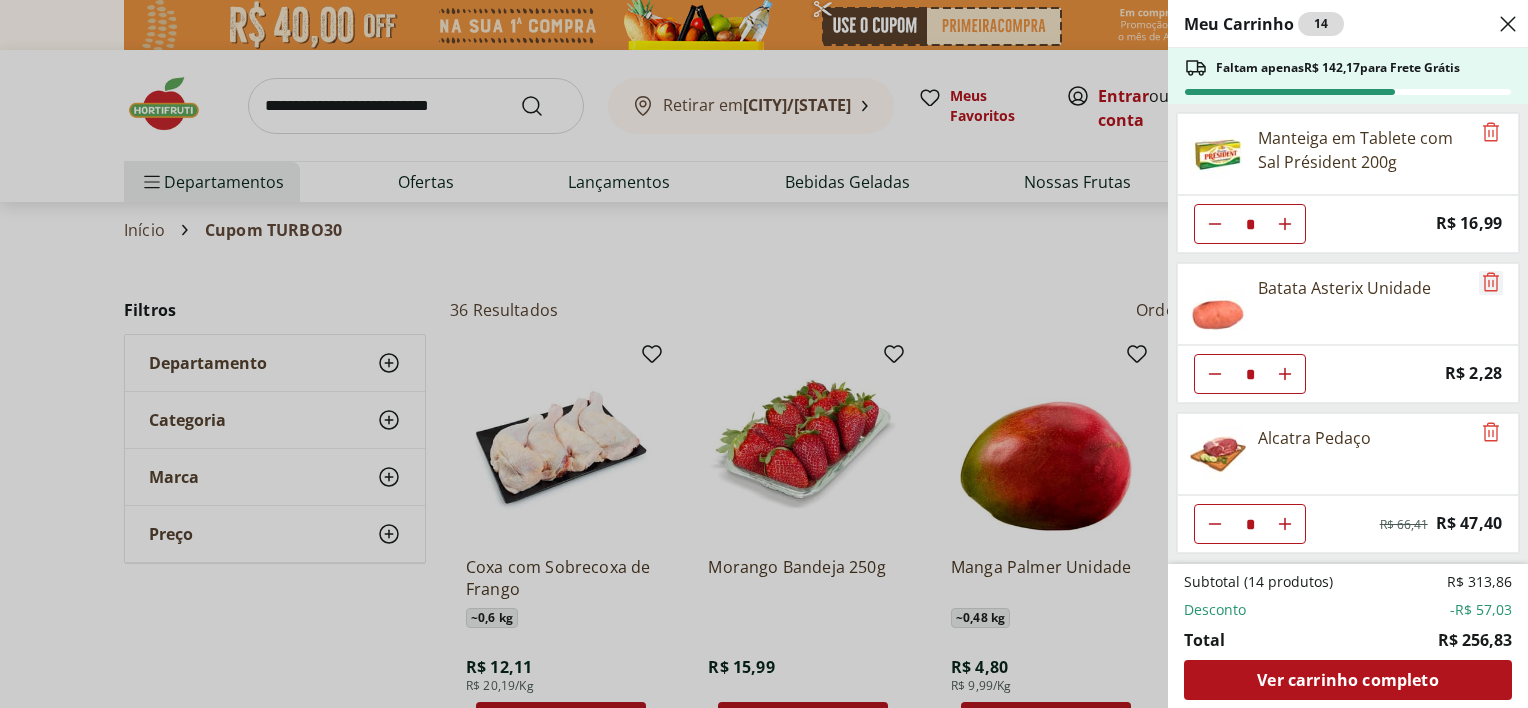 click 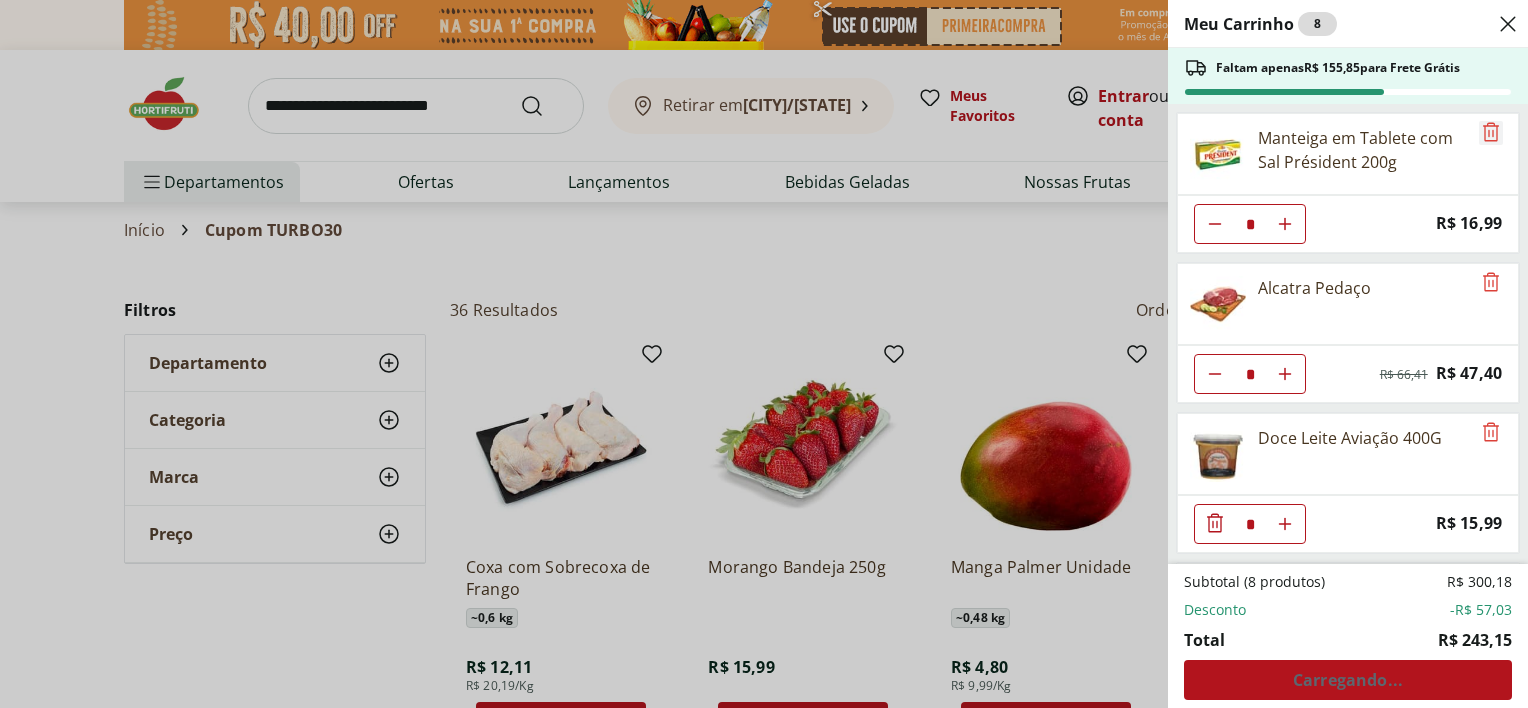 click 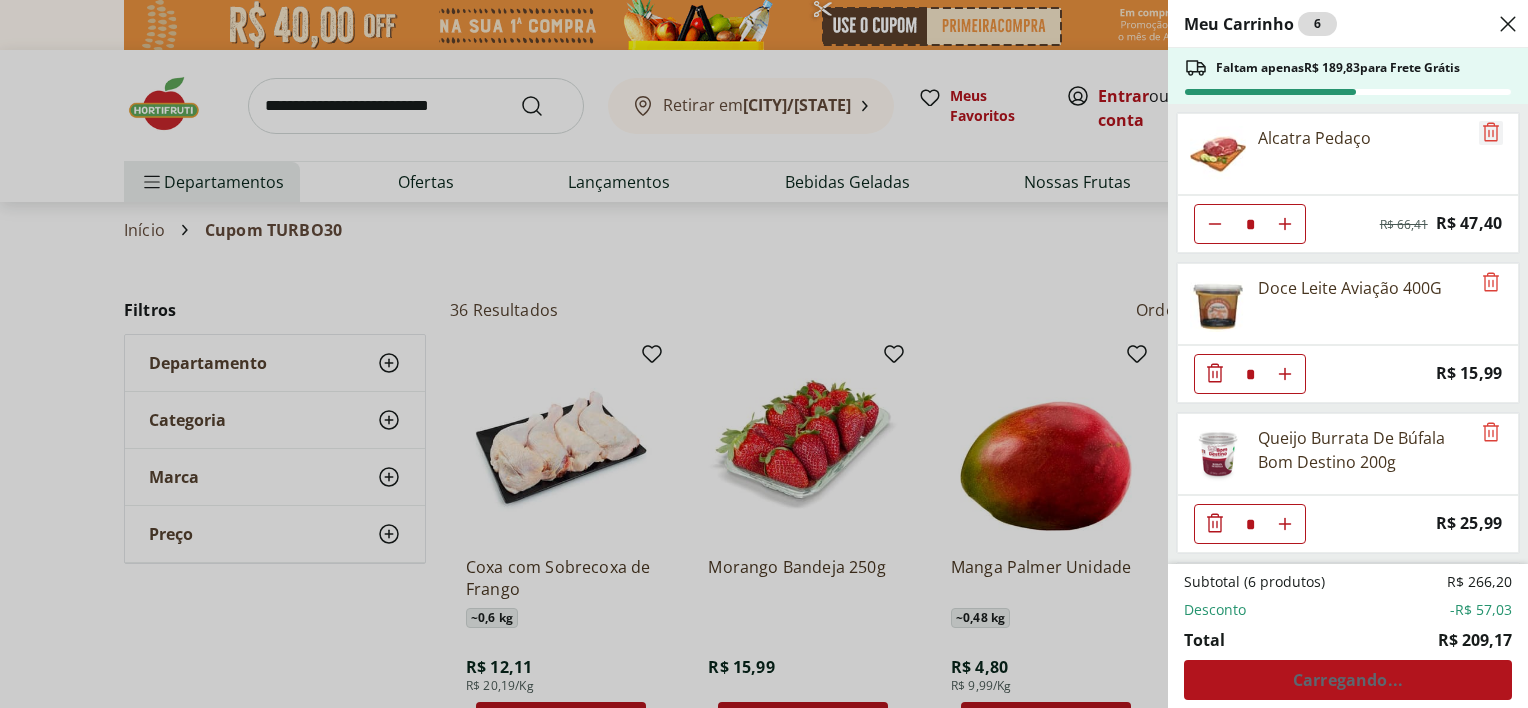click 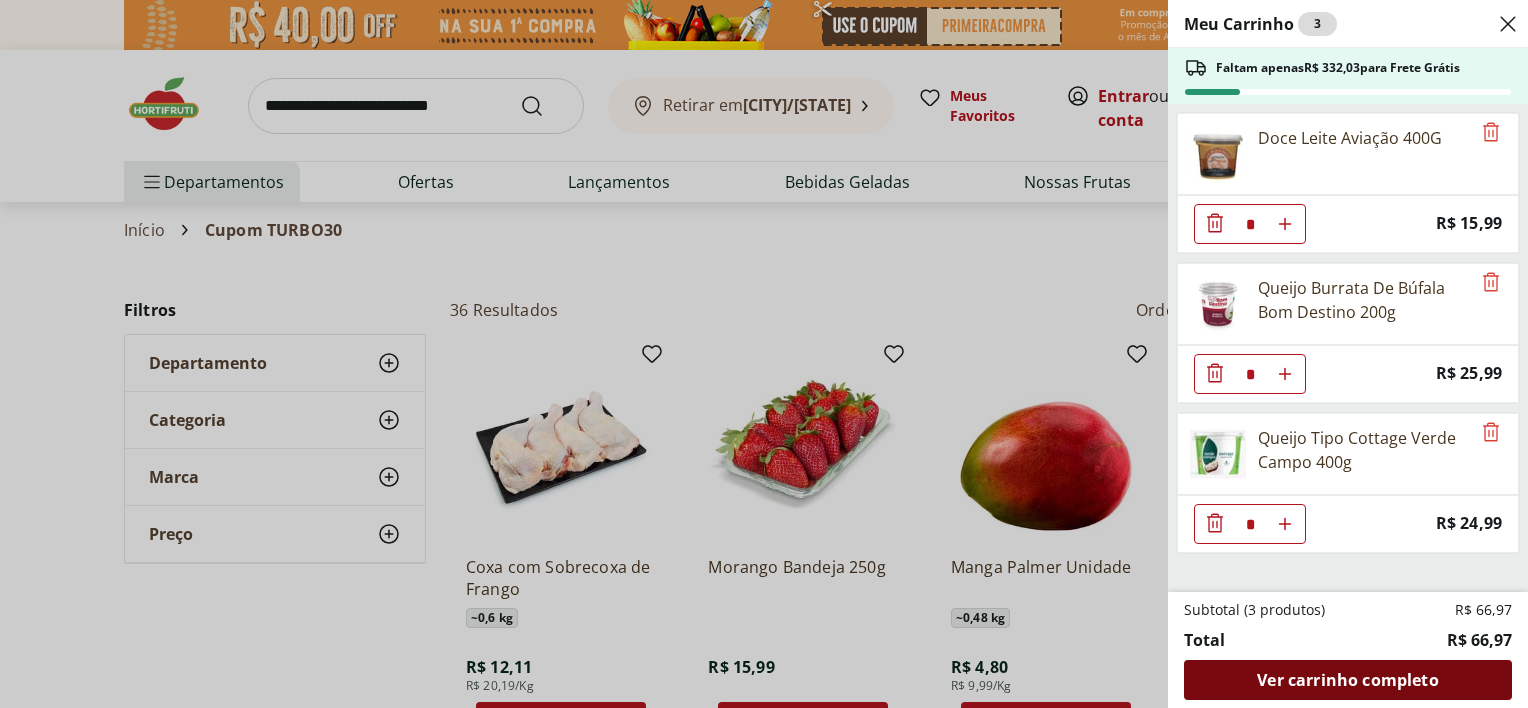 click on "Ver carrinho completo" at bounding box center (1347, 680) 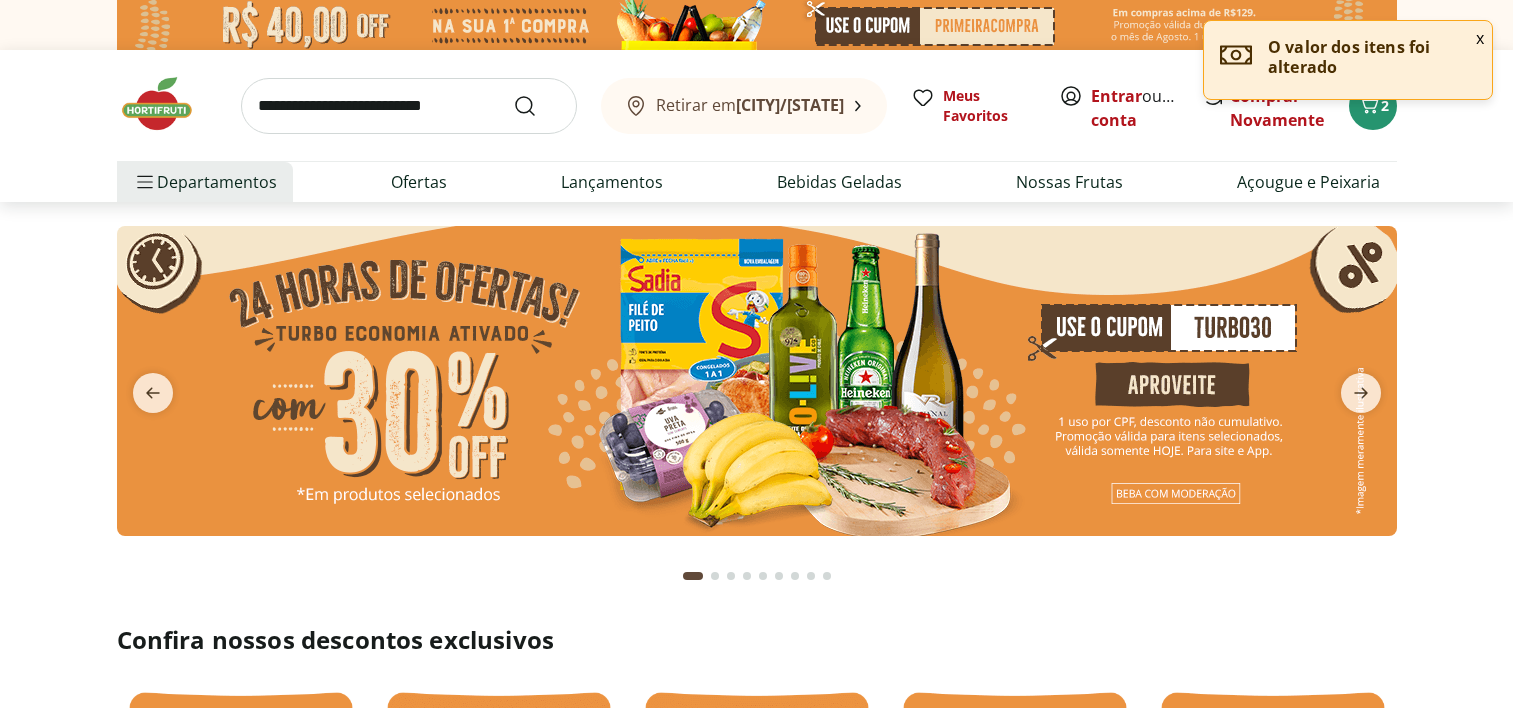 scroll, scrollTop: 0, scrollLeft: 0, axis: both 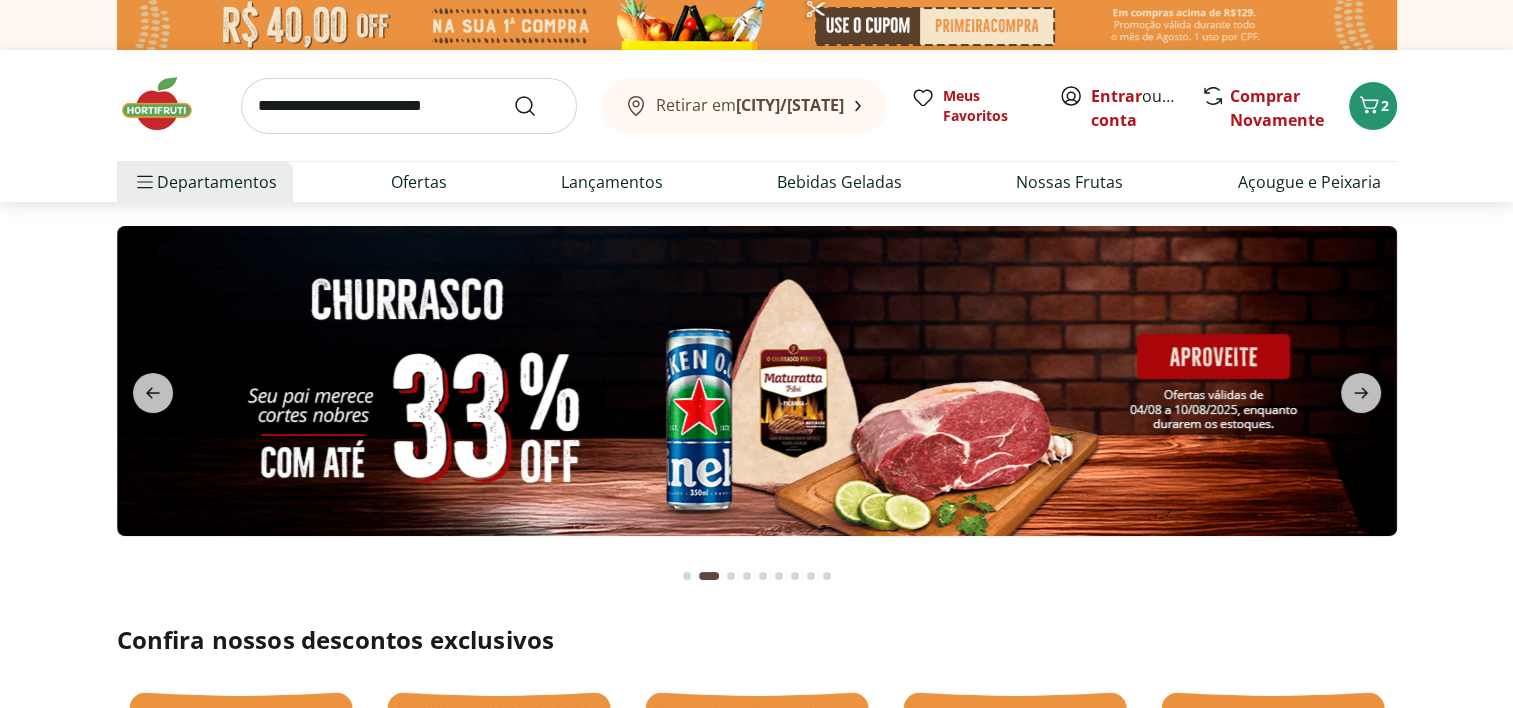 click at bounding box center (687, 576) 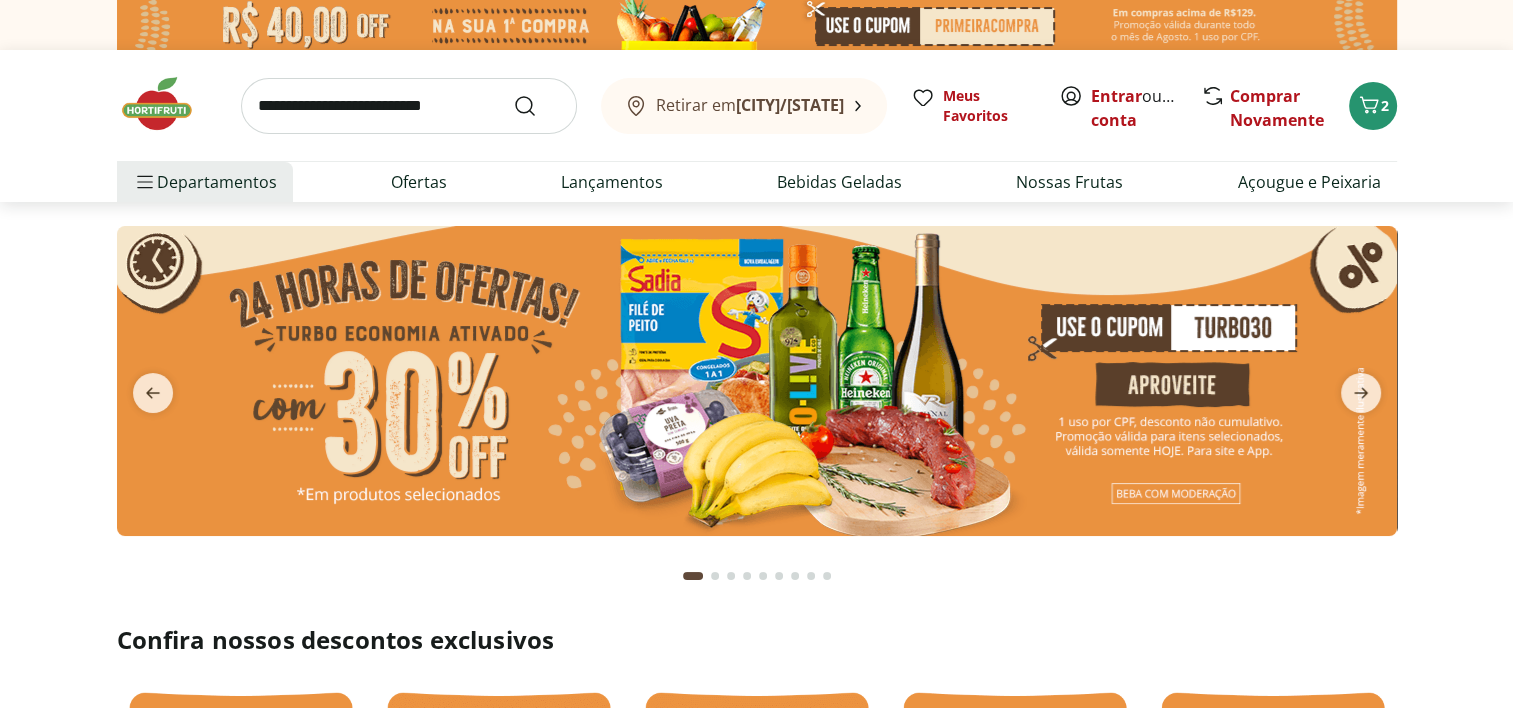 click at bounding box center [757, 381] 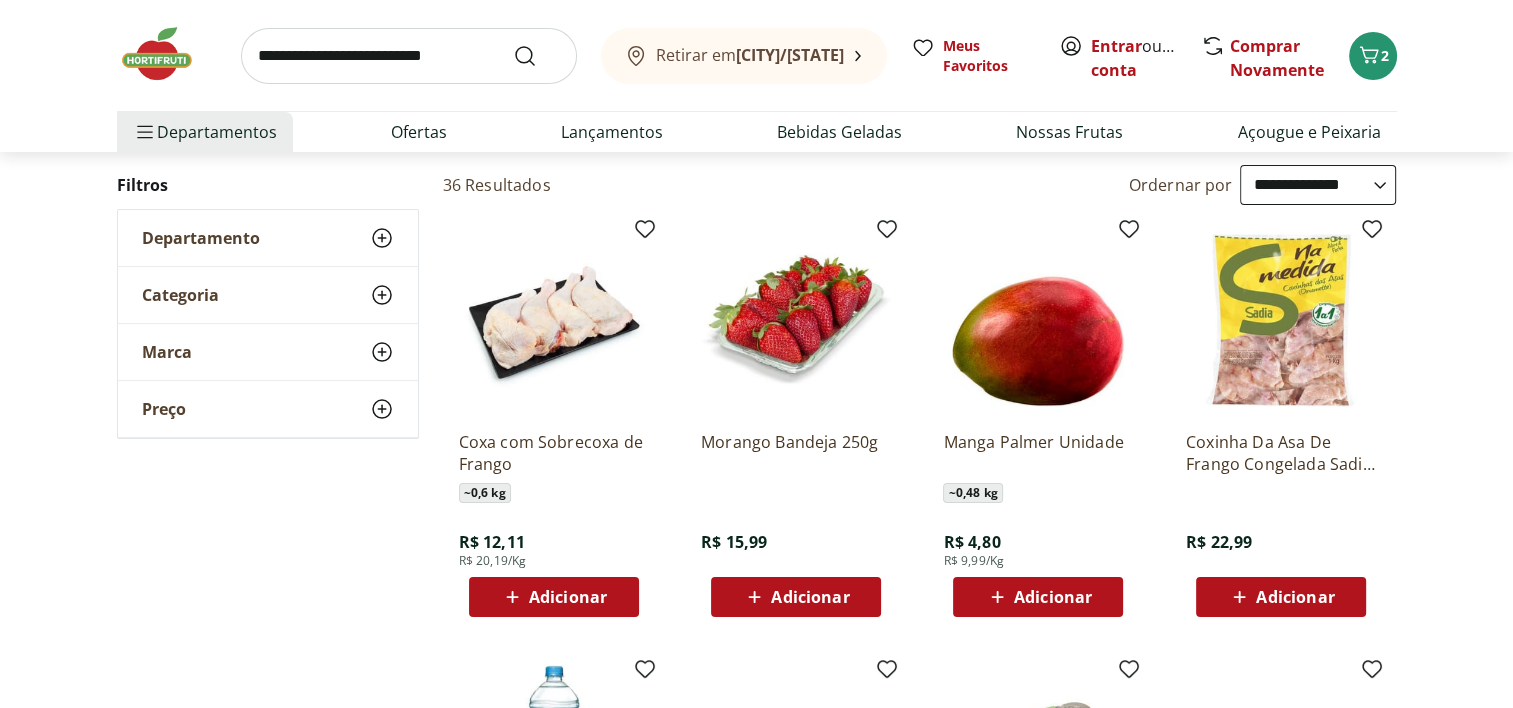 scroll, scrollTop: 0, scrollLeft: 0, axis: both 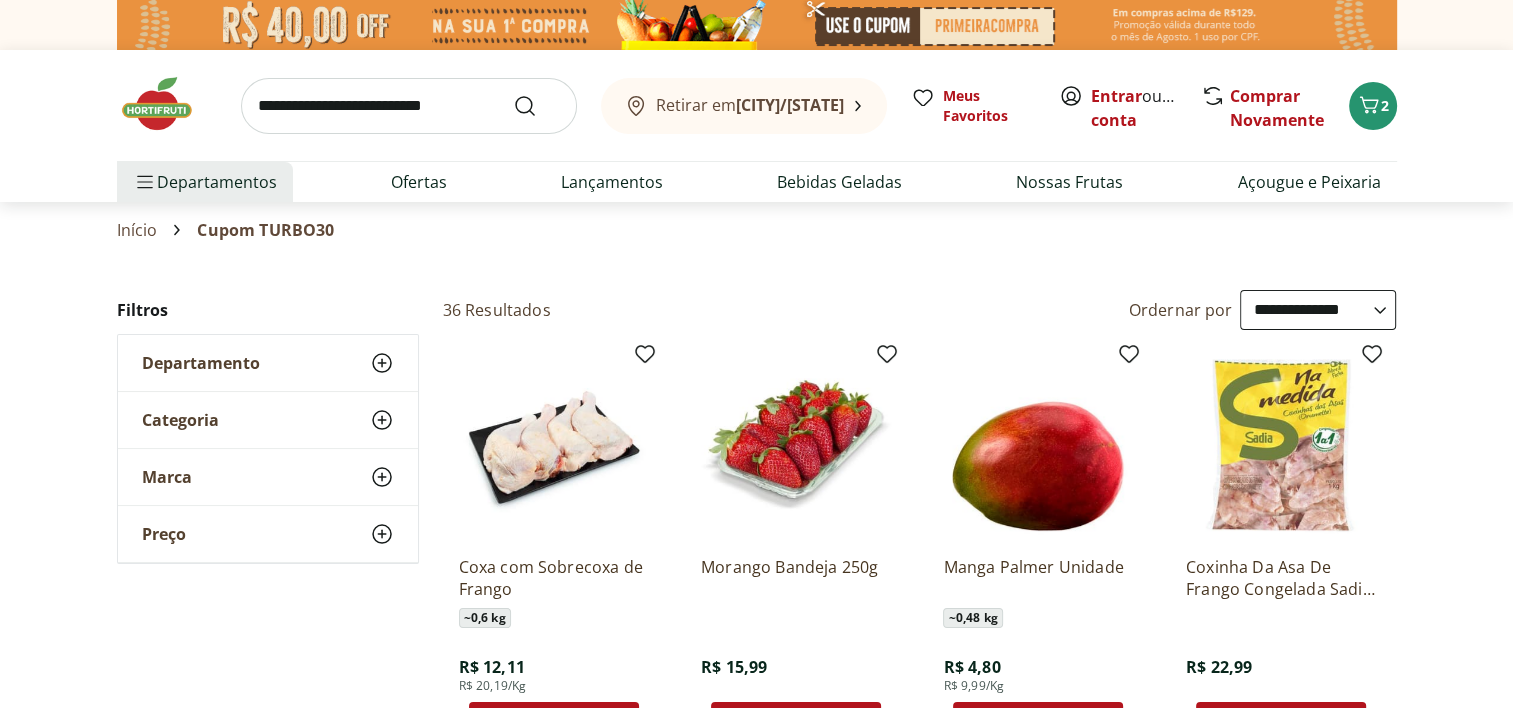 click at bounding box center [167, 104] 